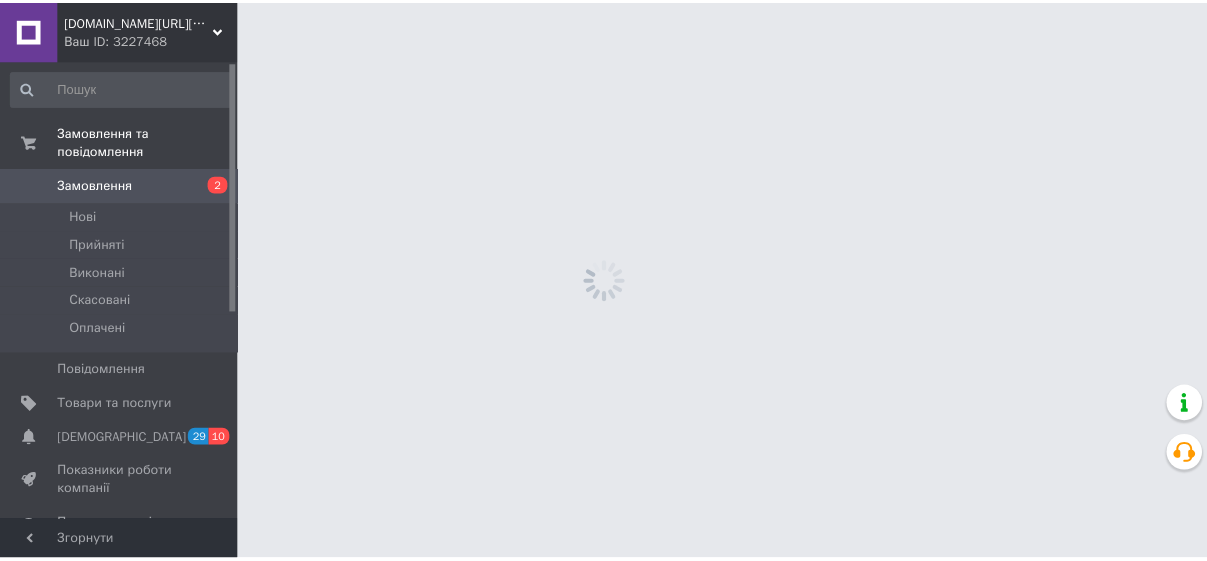 scroll, scrollTop: 0, scrollLeft: 0, axis: both 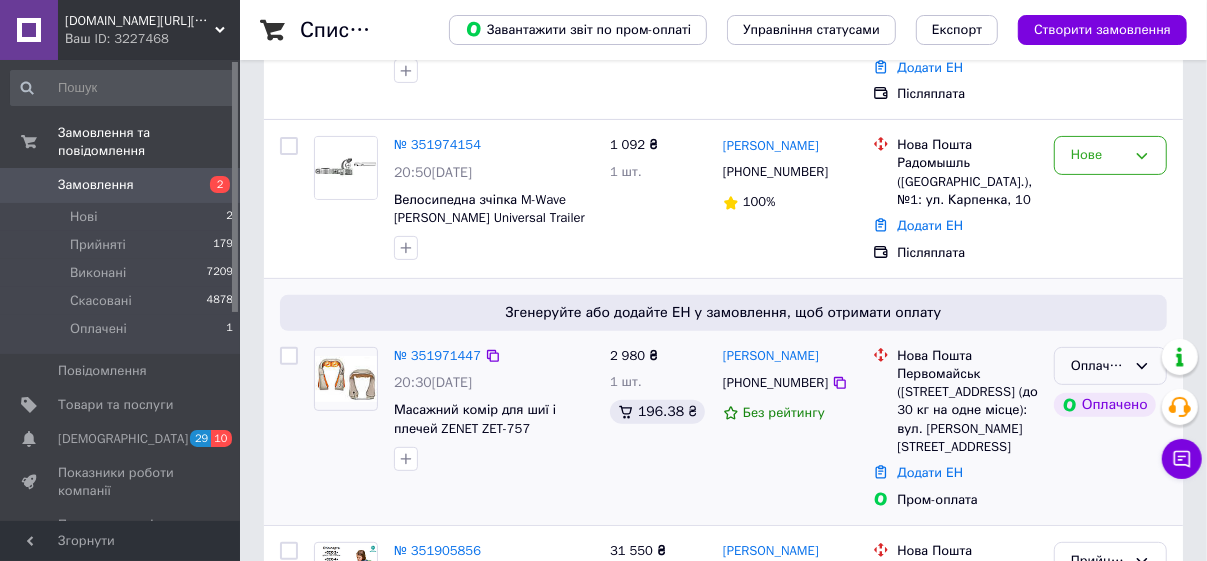 click 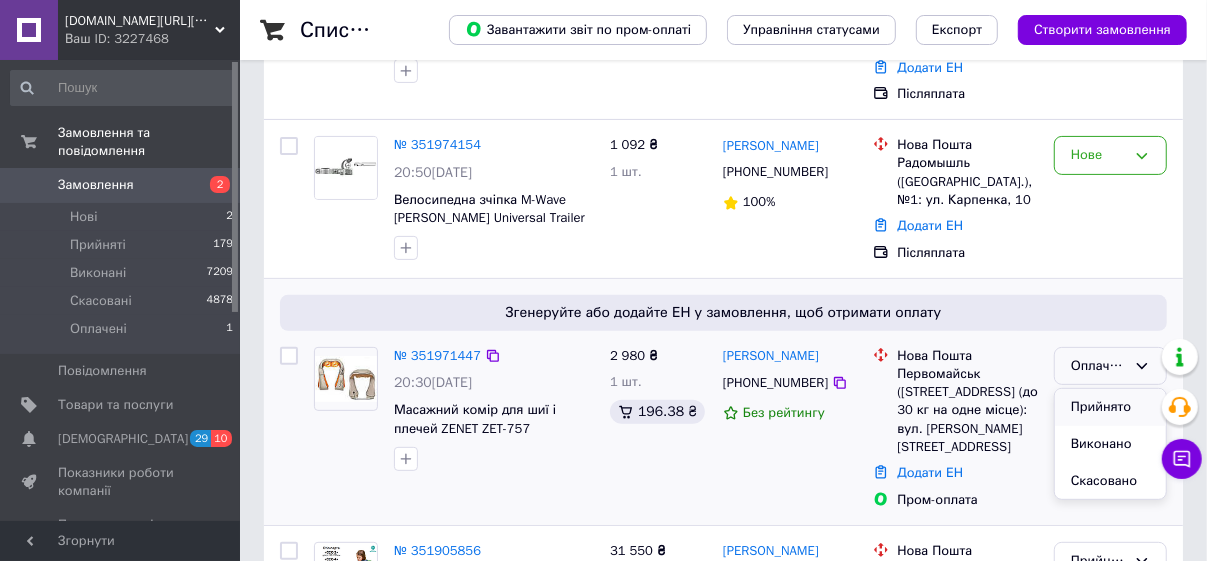 click on "Прийнято" at bounding box center (1110, 407) 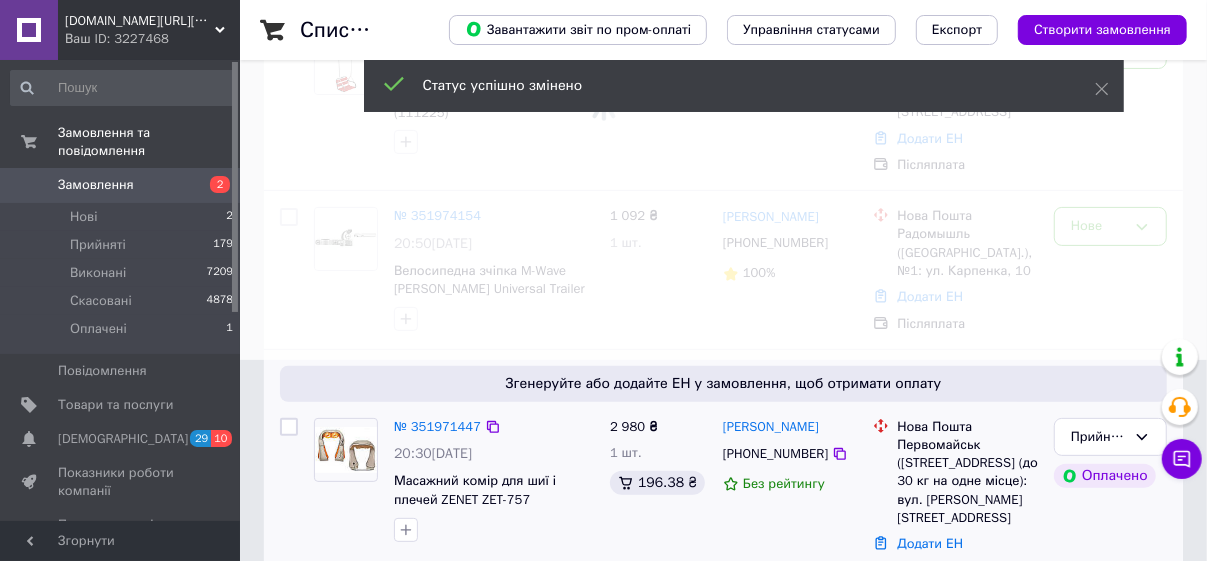scroll, scrollTop: 181, scrollLeft: 0, axis: vertical 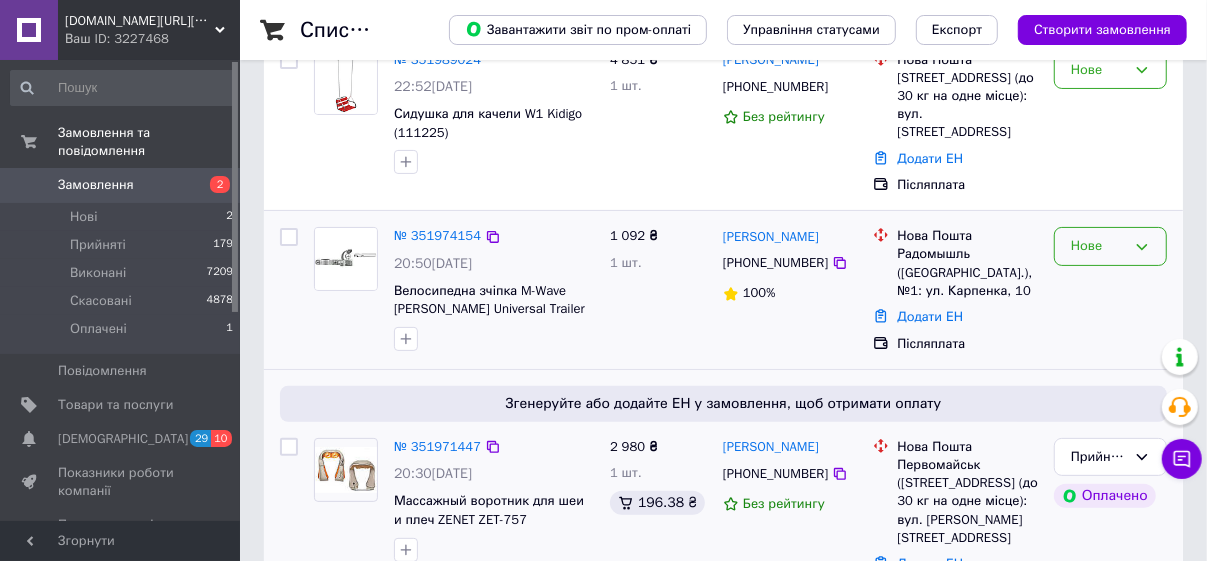 click 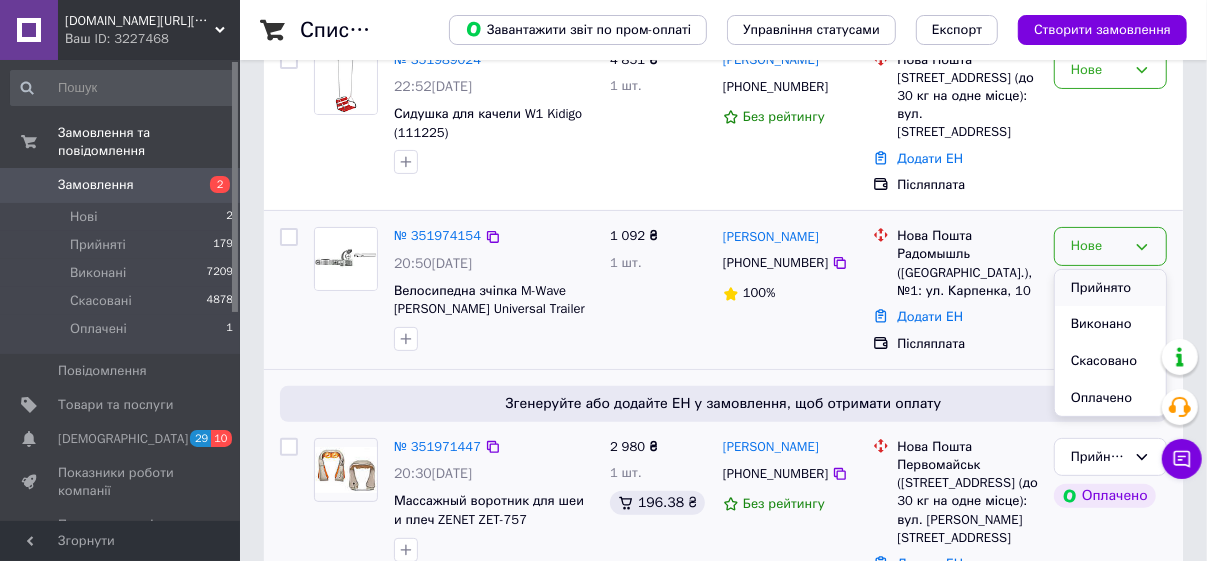 click on "Прийнято" at bounding box center [1110, 288] 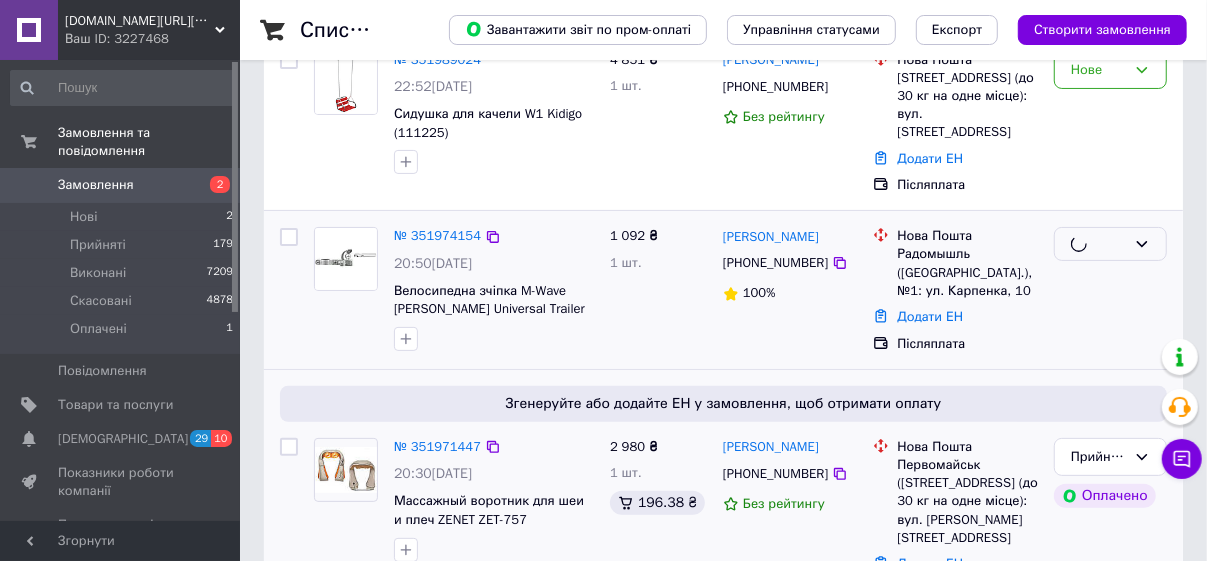 scroll, scrollTop: 90, scrollLeft: 0, axis: vertical 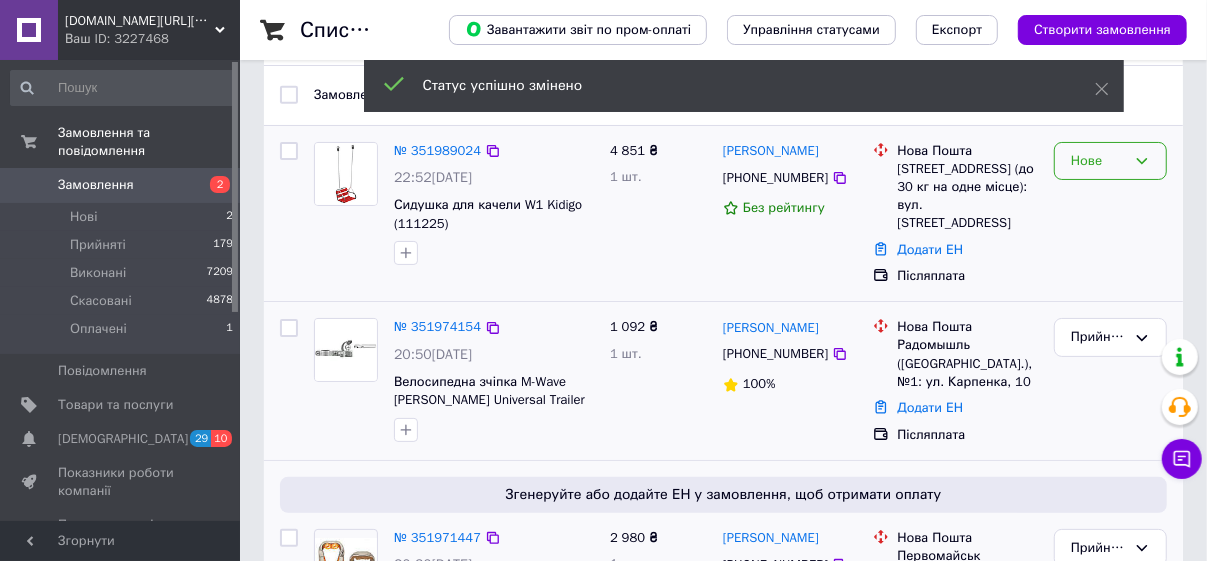 click 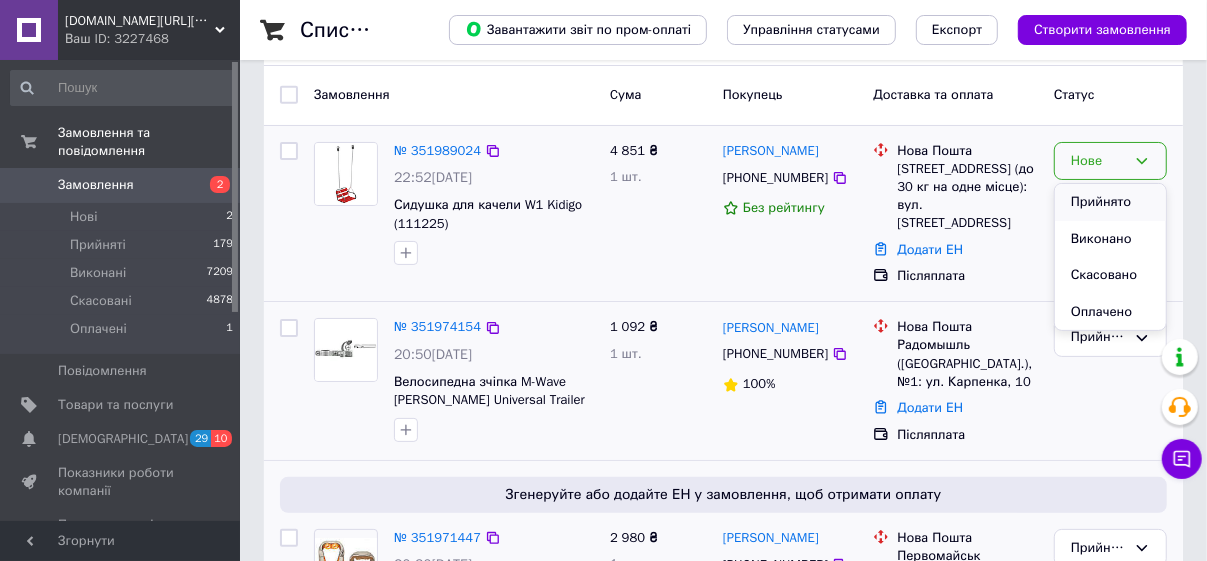 click on "Прийнято" at bounding box center [1110, 202] 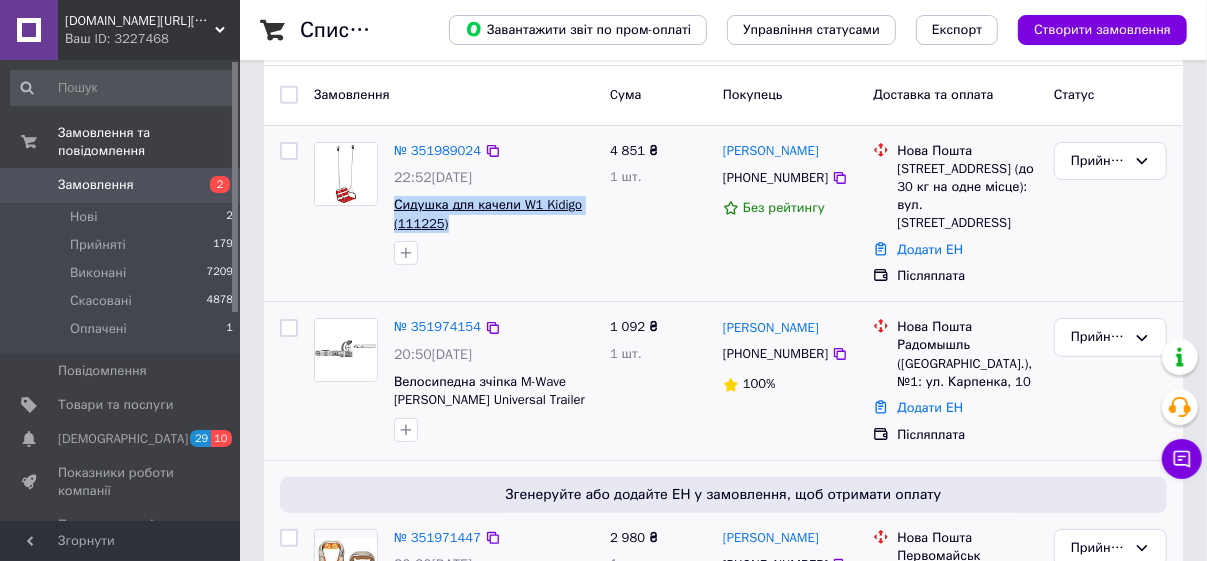 drag, startPoint x: 419, startPoint y: 225, endPoint x: 394, endPoint y: 207, distance: 30.805843 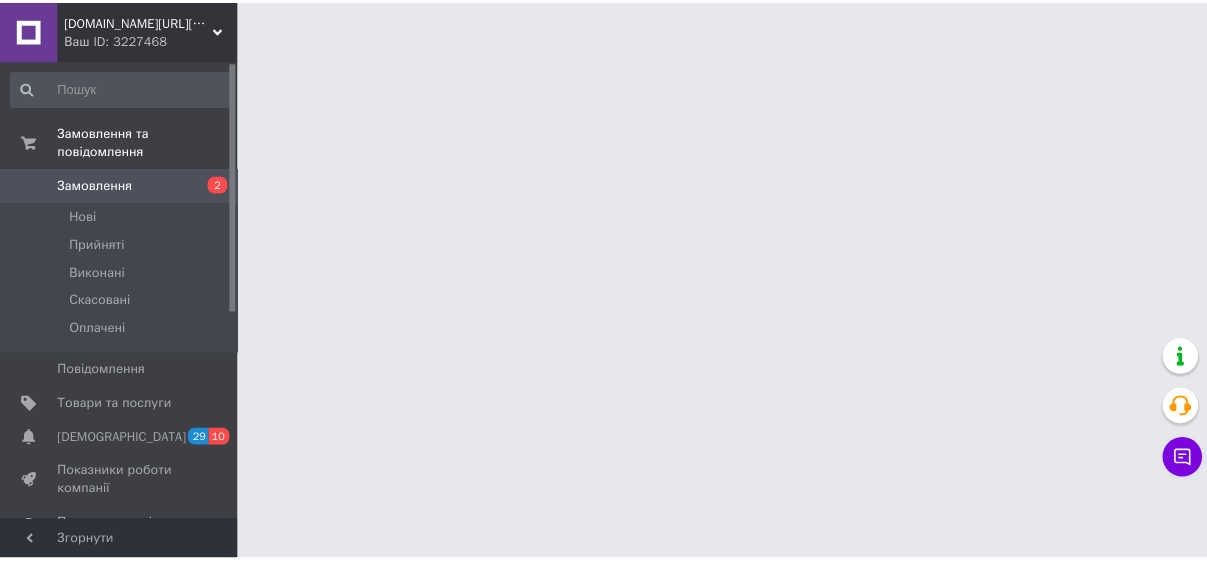 scroll, scrollTop: 0, scrollLeft: 0, axis: both 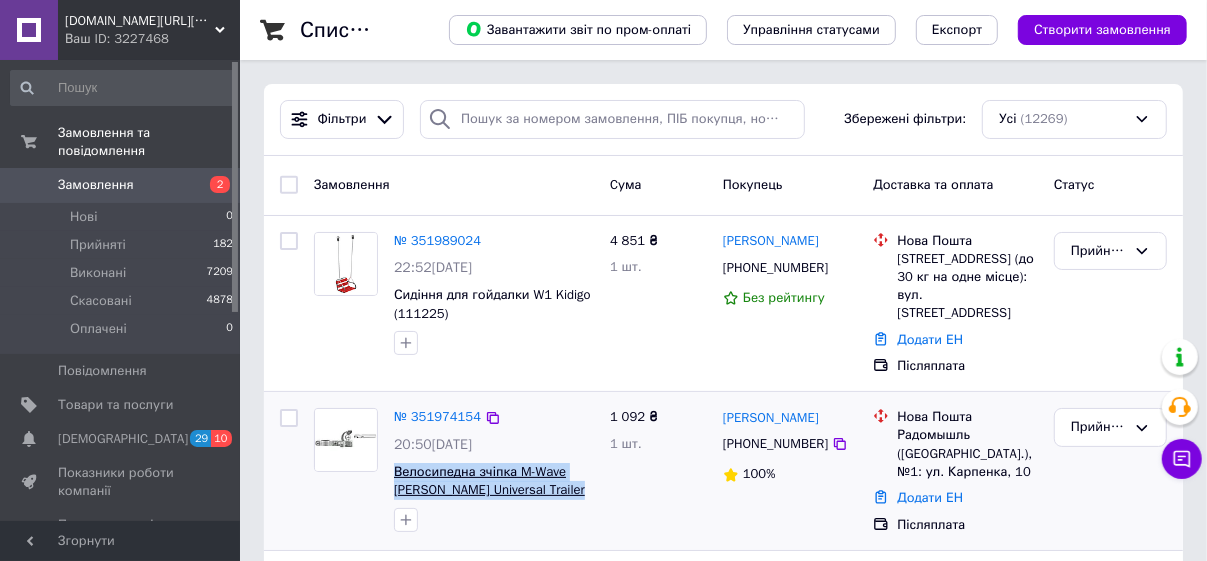 drag, startPoint x: 465, startPoint y: 471, endPoint x: 439, endPoint y: 459, distance: 28.635643 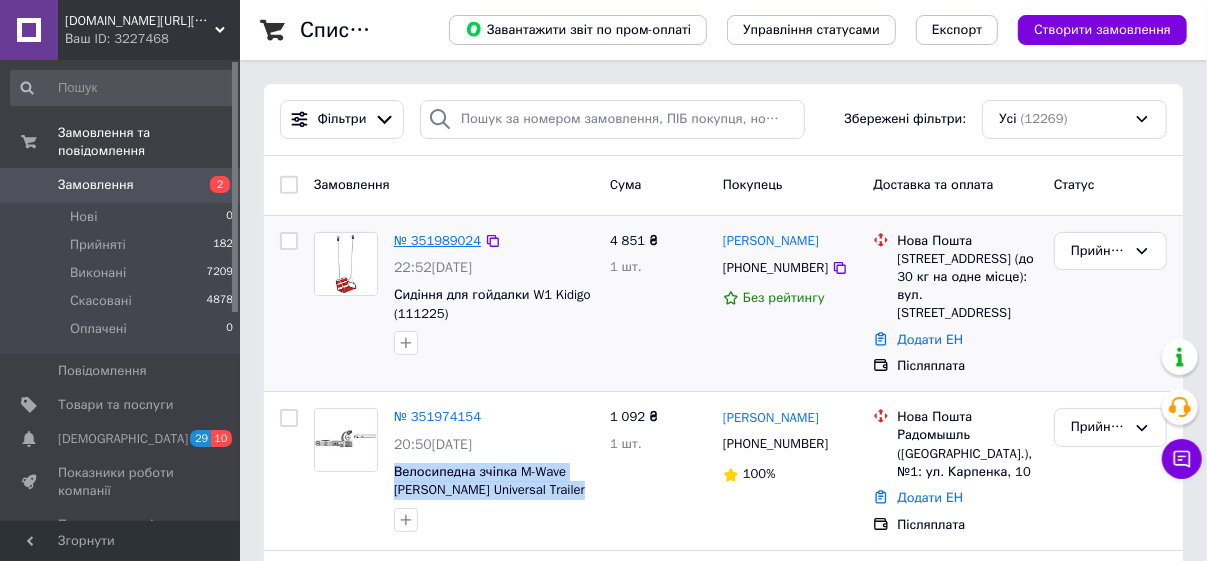 click on "№ 351989024" at bounding box center (437, 240) 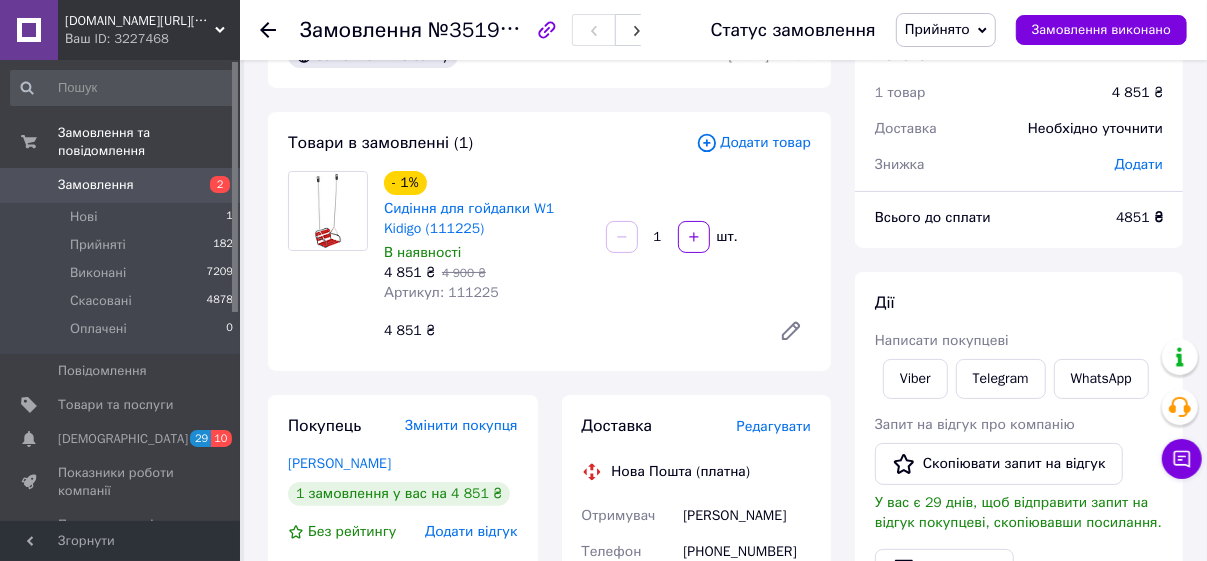 scroll, scrollTop: 90, scrollLeft: 0, axis: vertical 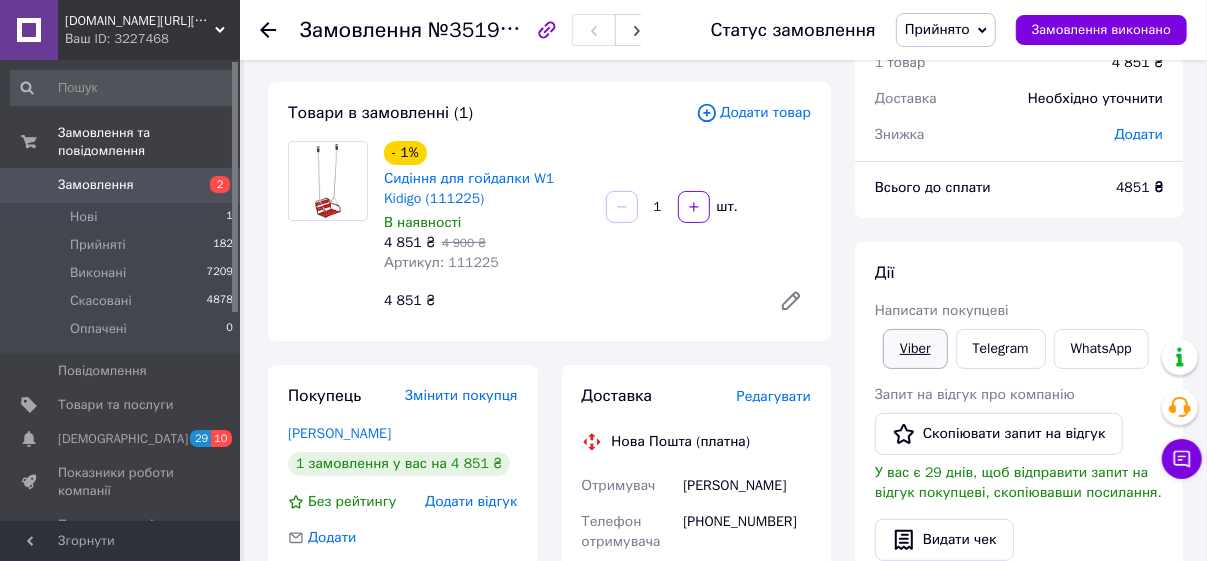 click on "Viber" at bounding box center [915, 349] 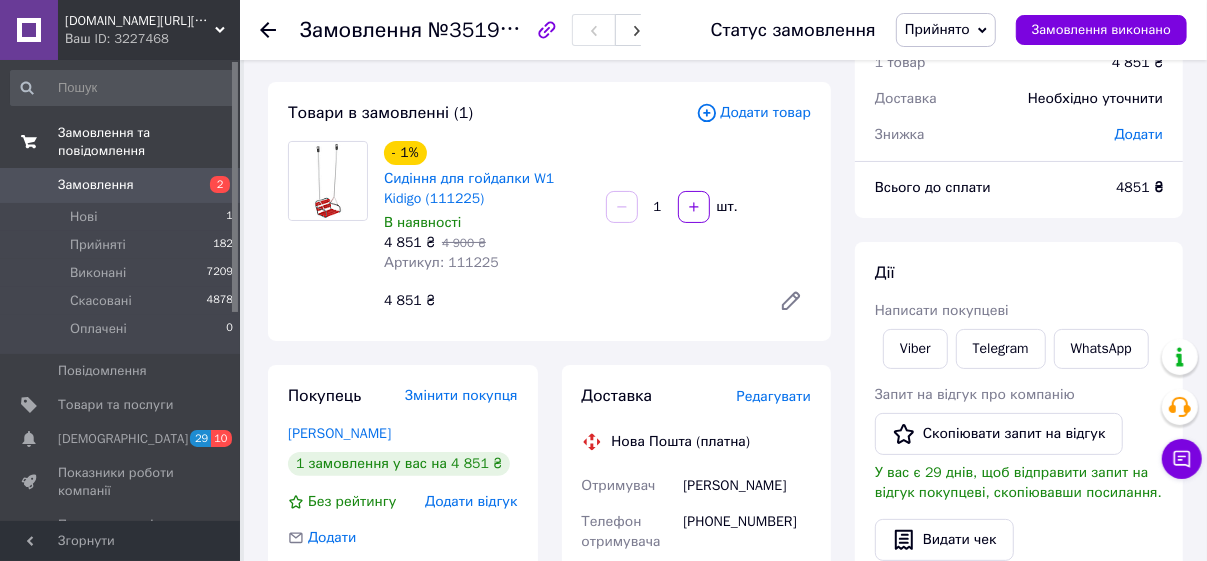click on "Замовлення та повідомлення" at bounding box center (149, 142) 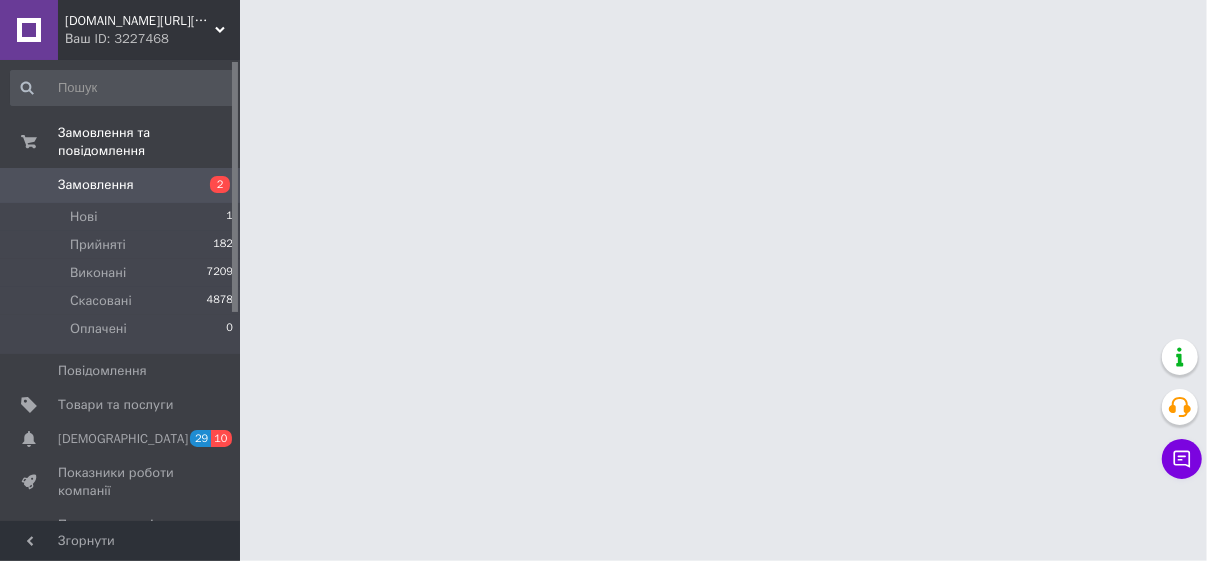 scroll, scrollTop: 0, scrollLeft: 0, axis: both 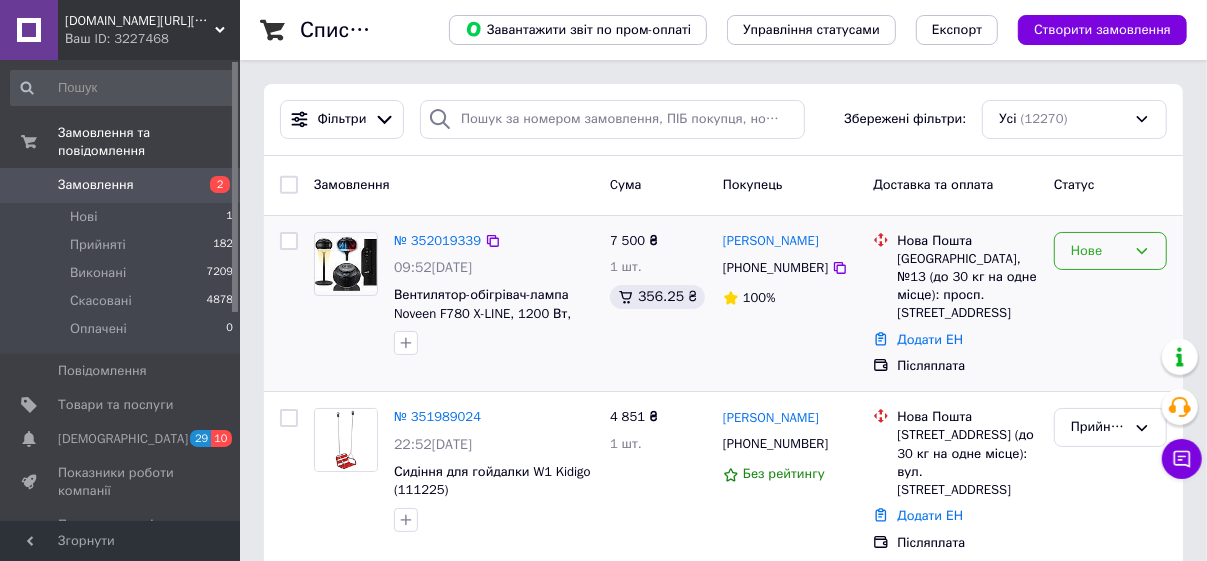 click 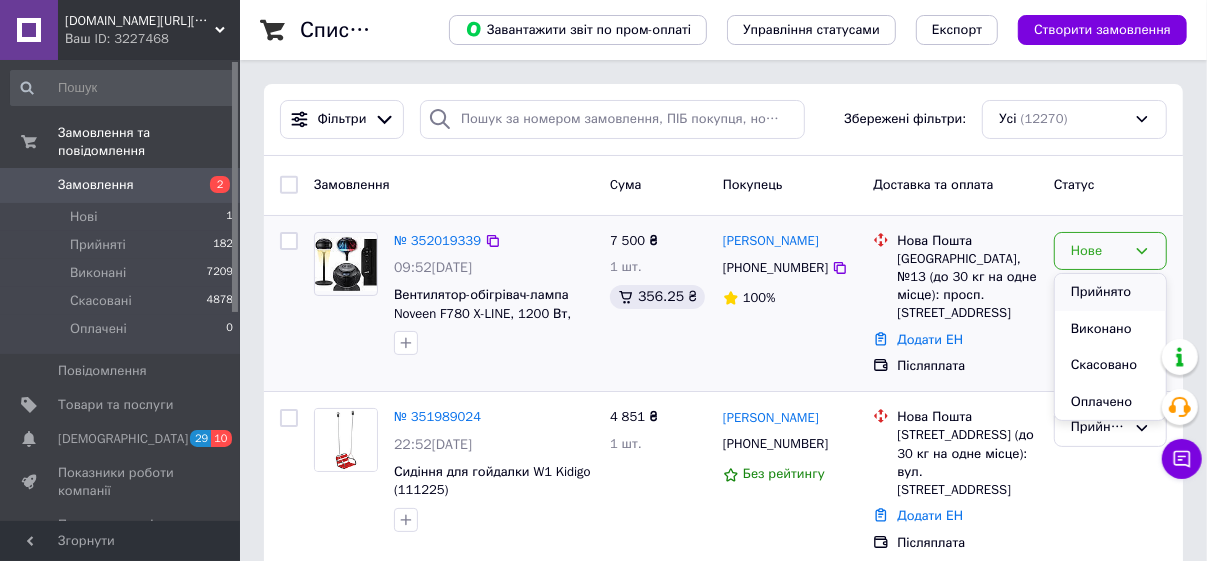 click on "Прийнято" at bounding box center (1110, 292) 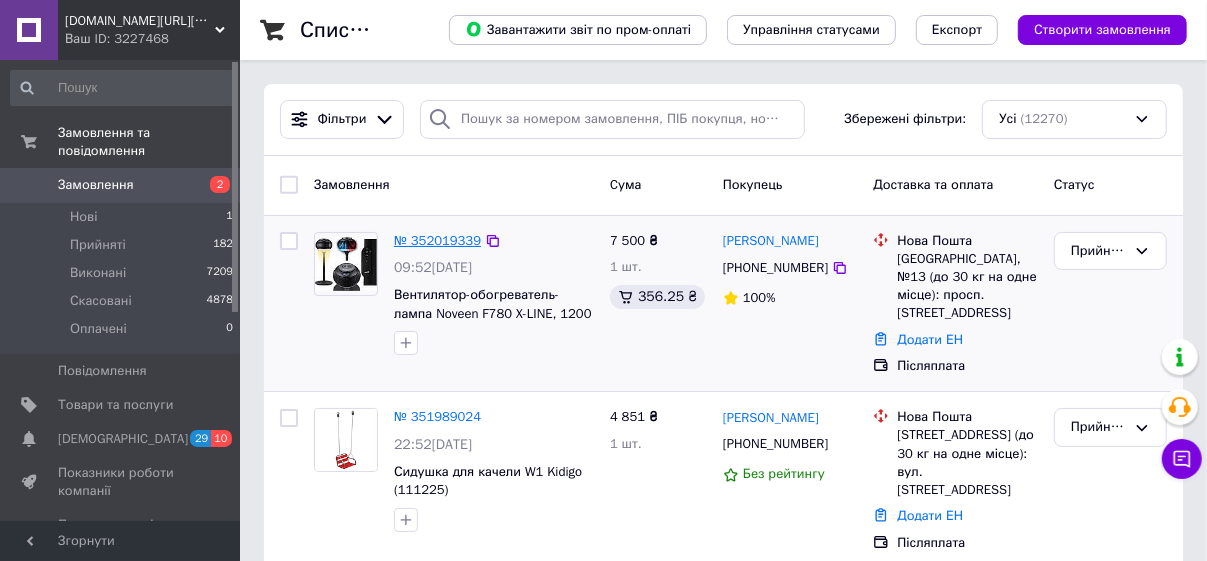 click on "№ 352019339" at bounding box center [437, 240] 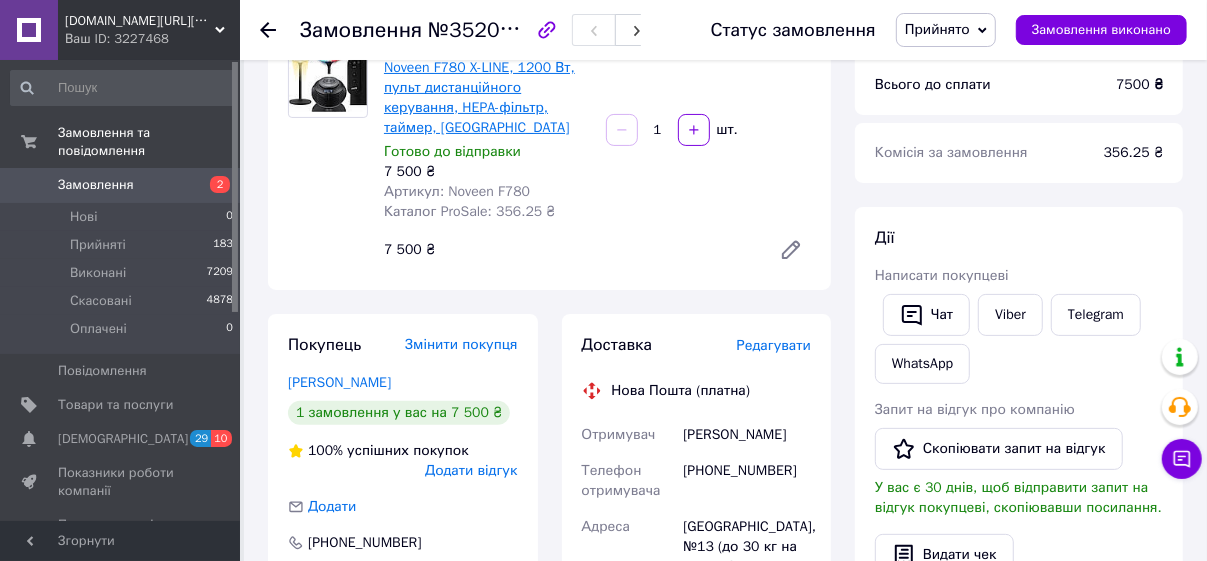 scroll, scrollTop: 90, scrollLeft: 0, axis: vertical 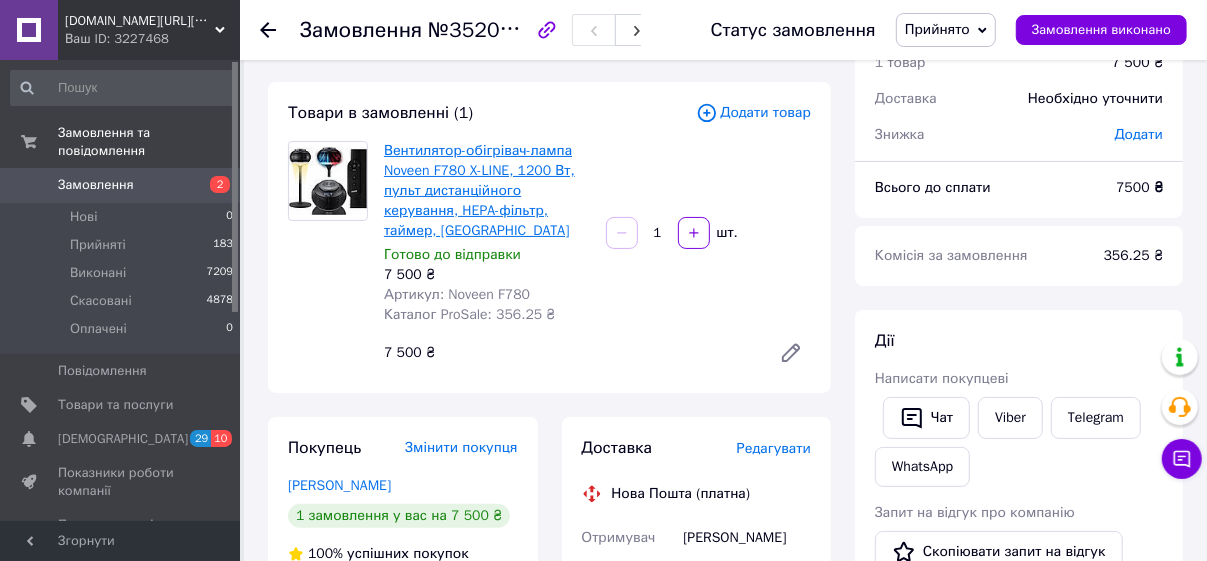 click on "Вентилятор-обігрівач-лампа Noveen F780 X-LINE, 1200 Вт, пульт дистанційного керування, HEPA-фільтр, таймер, [GEOGRAPHIC_DATA]" at bounding box center (479, 190) 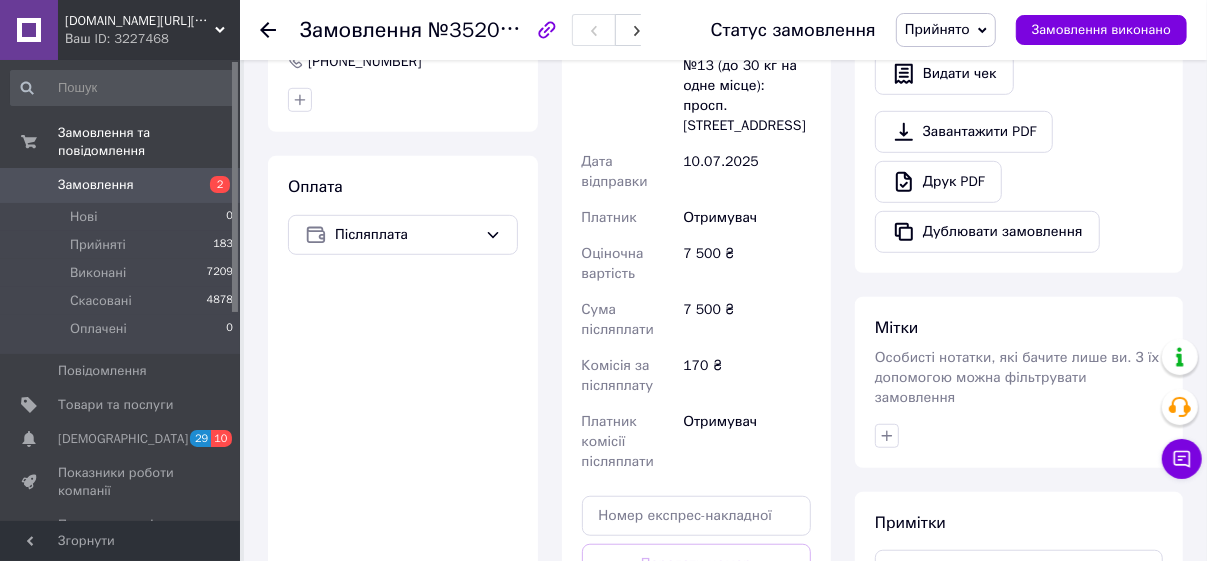 scroll, scrollTop: 909, scrollLeft: 0, axis: vertical 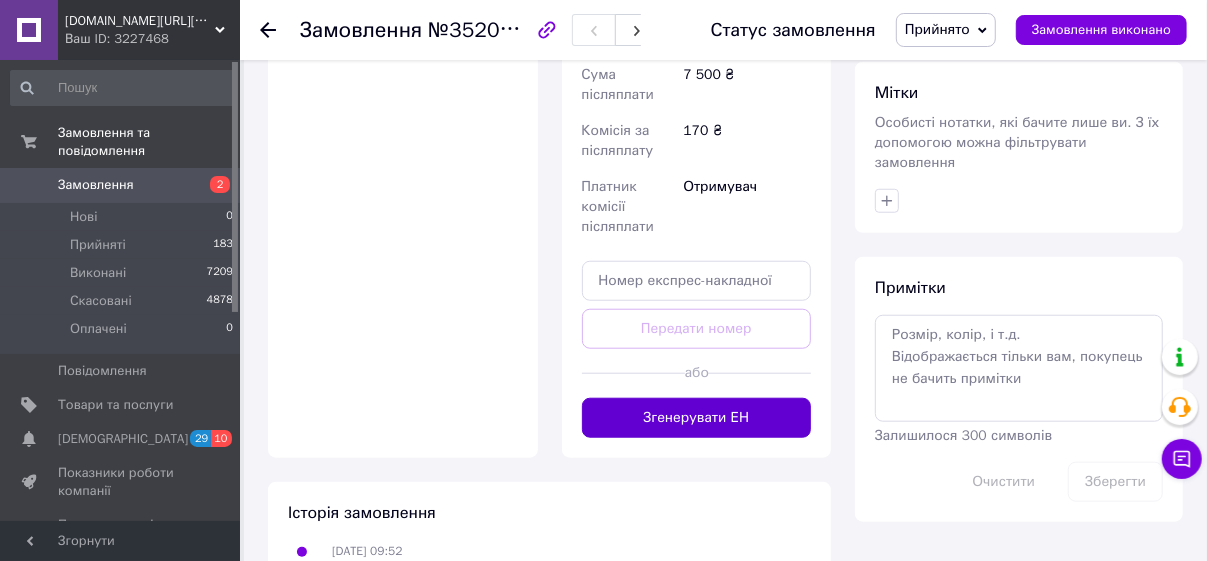 click on "Згенерувати ЕН" at bounding box center (697, 418) 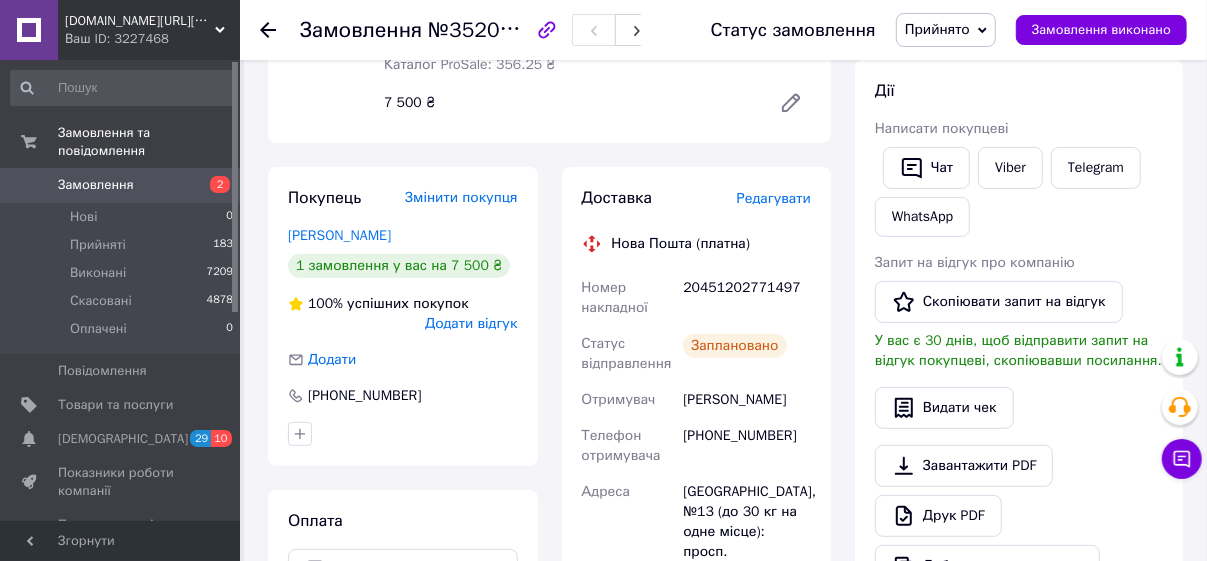 scroll, scrollTop: 181, scrollLeft: 0, axis: vertical 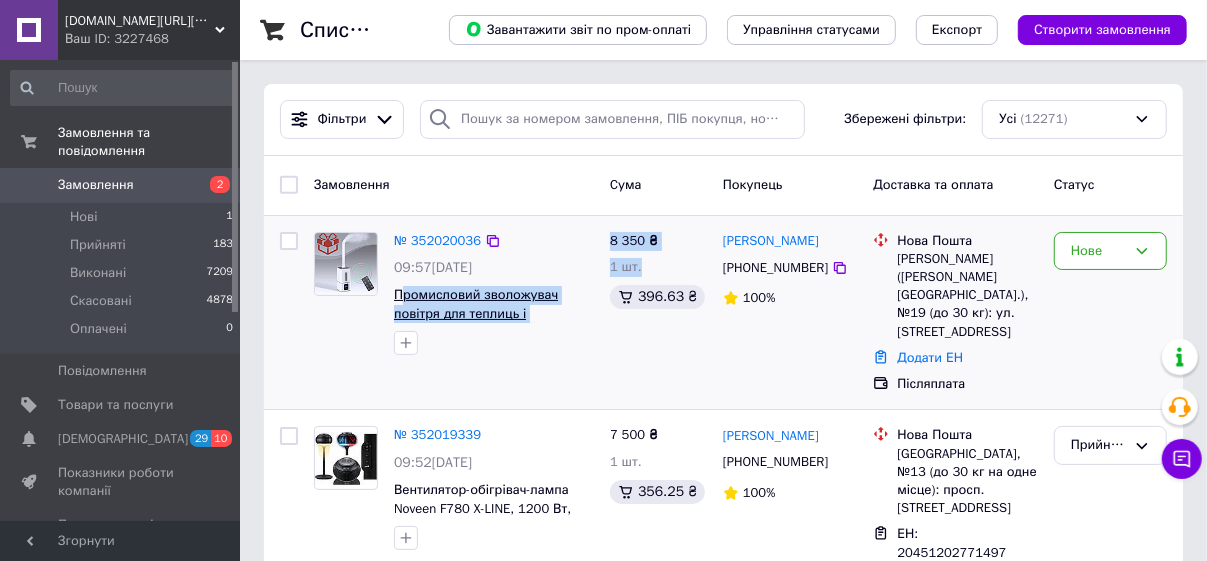 drag, startPoint x: 602, startPoint y: 318, endPoint x: 400, endPoint y: 301, distance: 202.71408 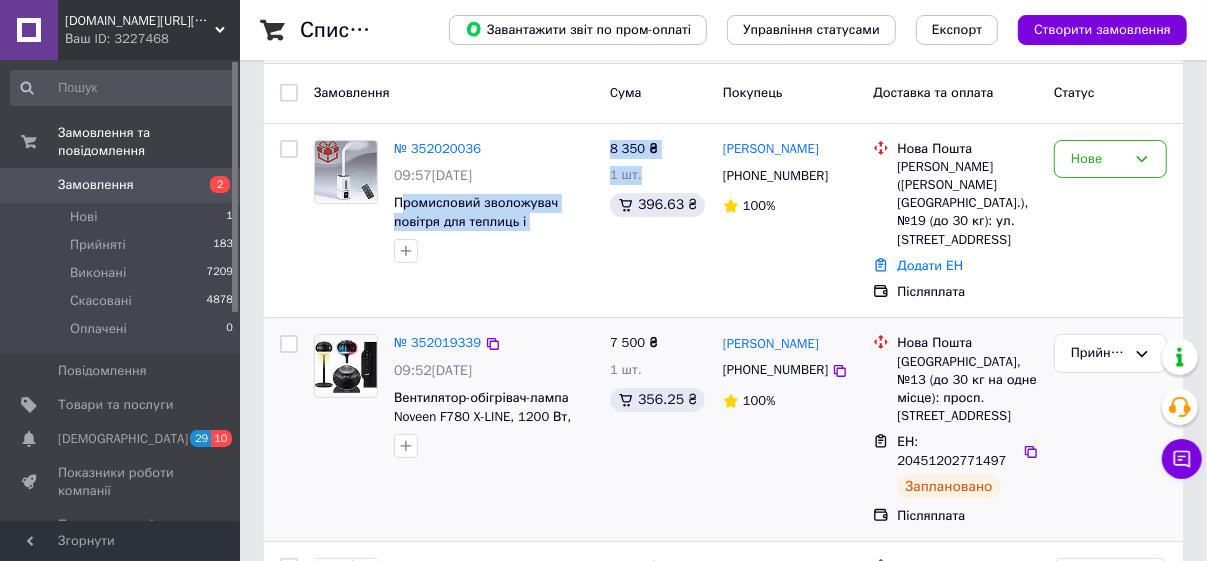 scroll, scrollTop: 90, scrollLeft: 0, axis: vertical 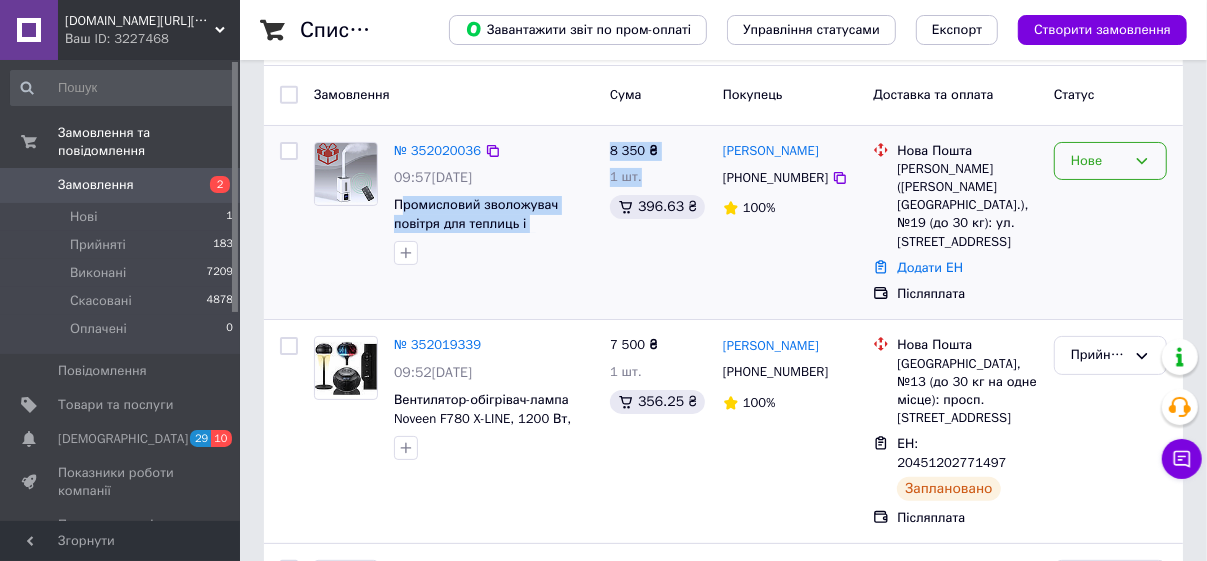 click 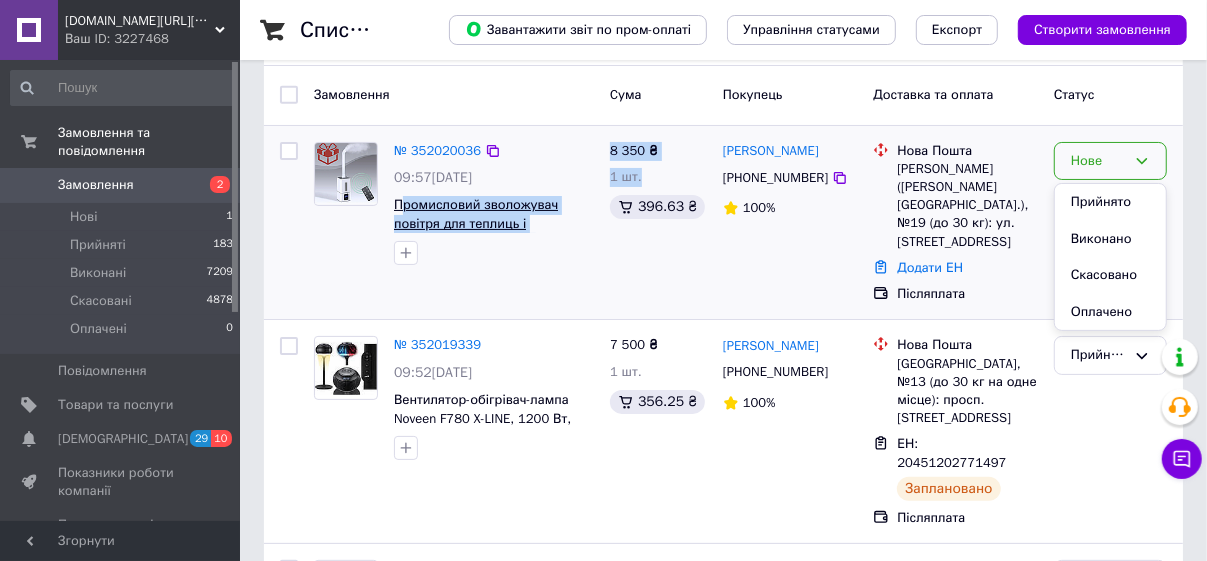 click on "Промисловий зволожувач повітря для теплиць і оранжерей  Doctor-101 GardenFog." at bounding box center (476, 232) 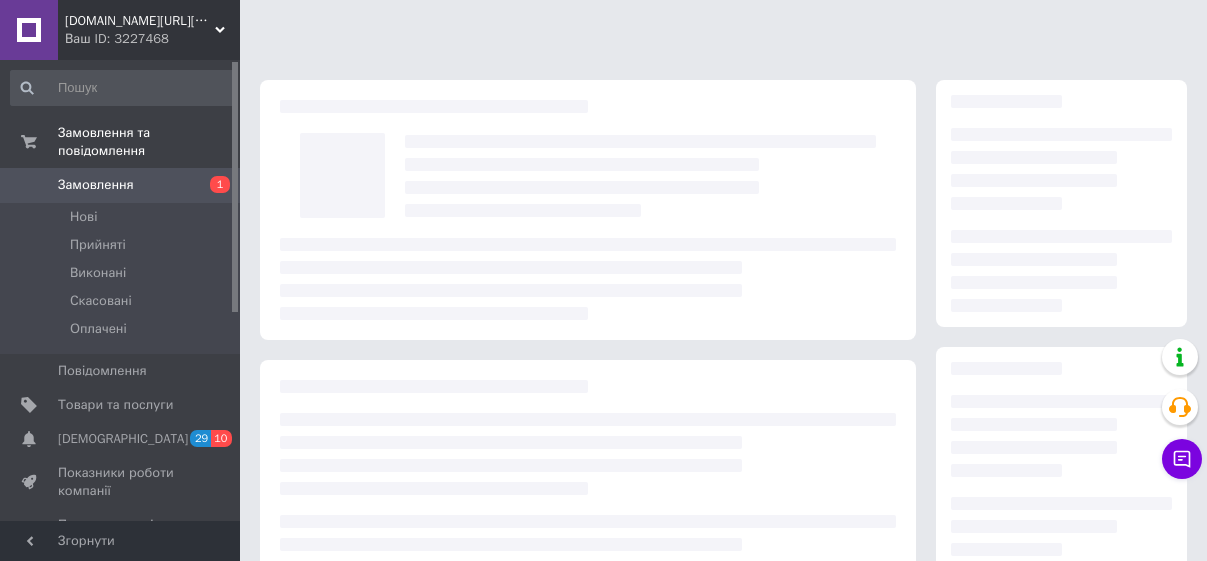 scroll, scrollTop: 0, scrollLeft: 0, axis: both 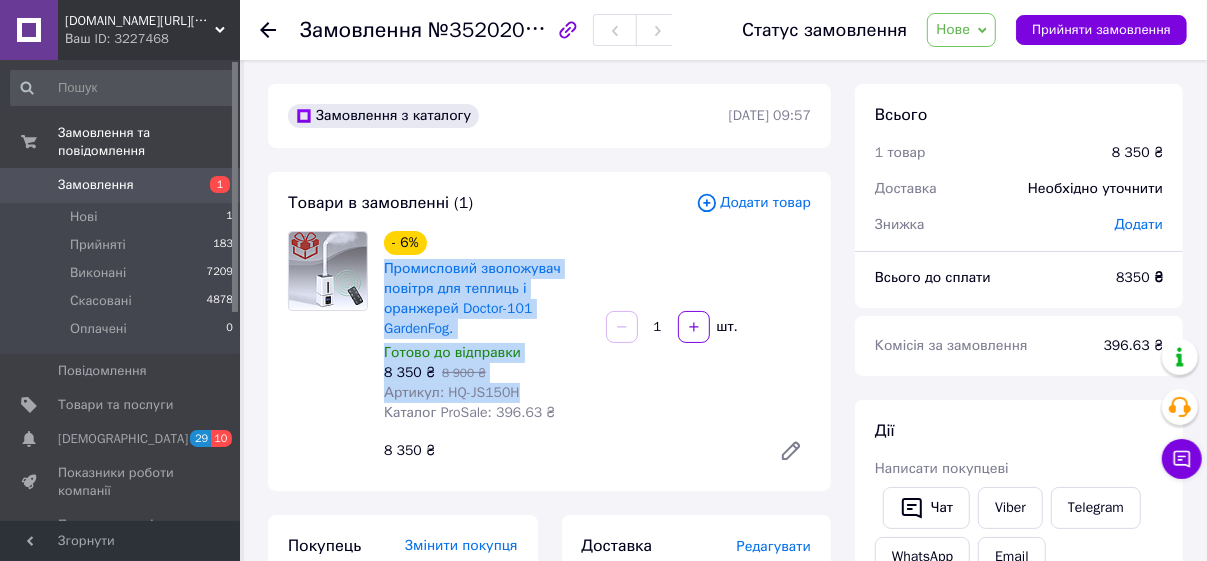 drag, startPoint x: 529, startPoint y: 392, endPoint x: 382, endPoint y: 277, distance: 186.63869 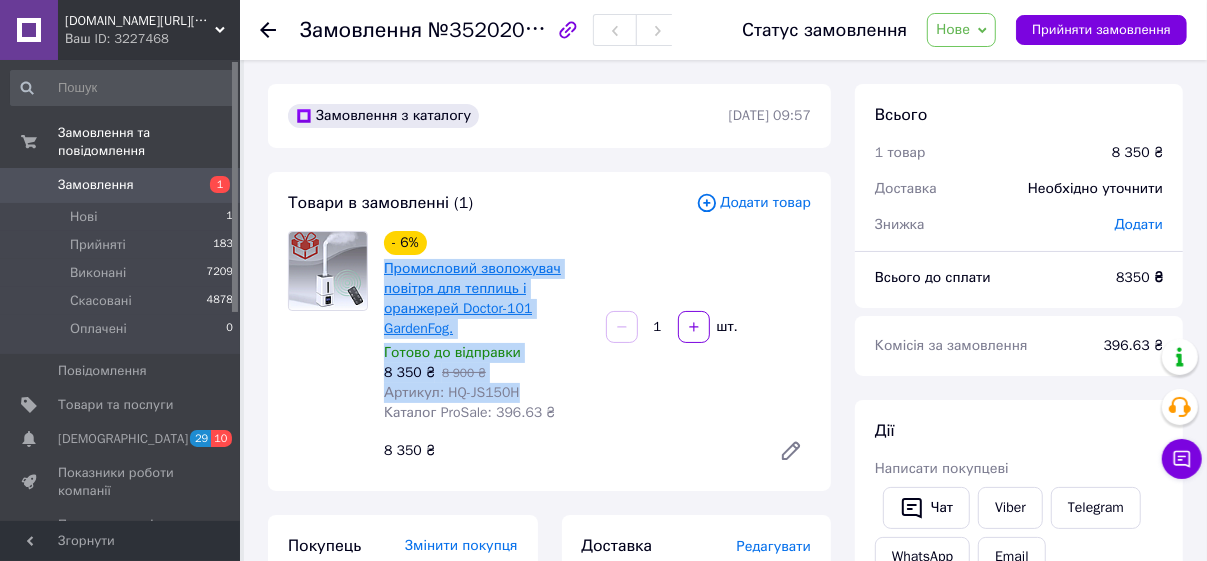 copy on "Промисловий зволожувач повітря для теплиць і оранжерей  Doctor-101 GardenFog. Готово до відправки 8 350 ₴   8 900 ₴ Артикул: HQ-JS150H" 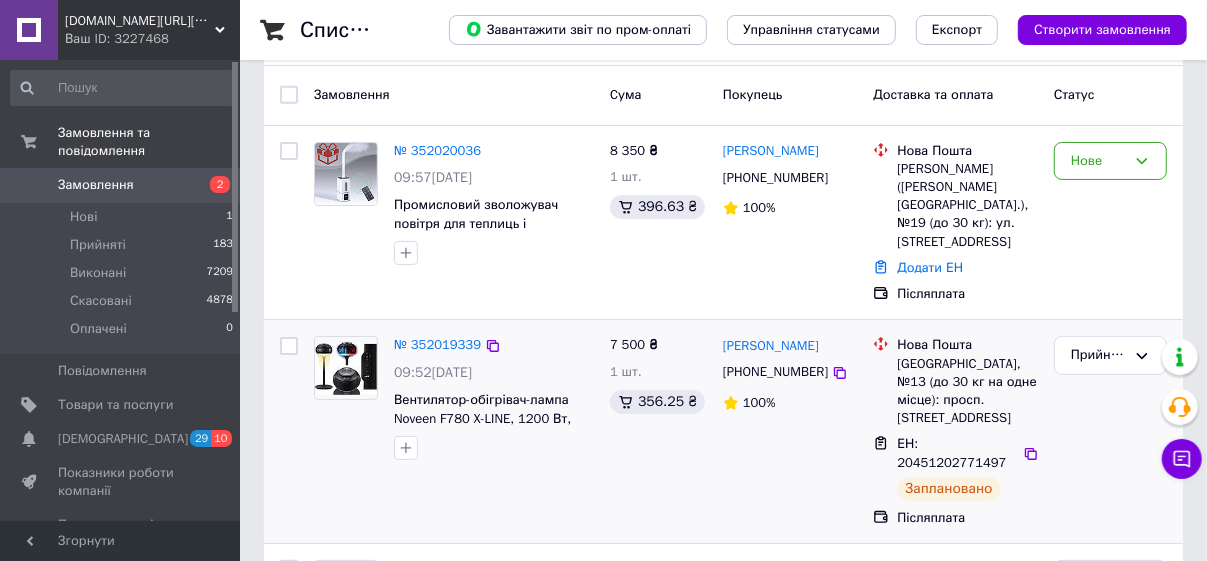 scroll, scrollTop: 90, scrollLeft: 0, axis: vertical 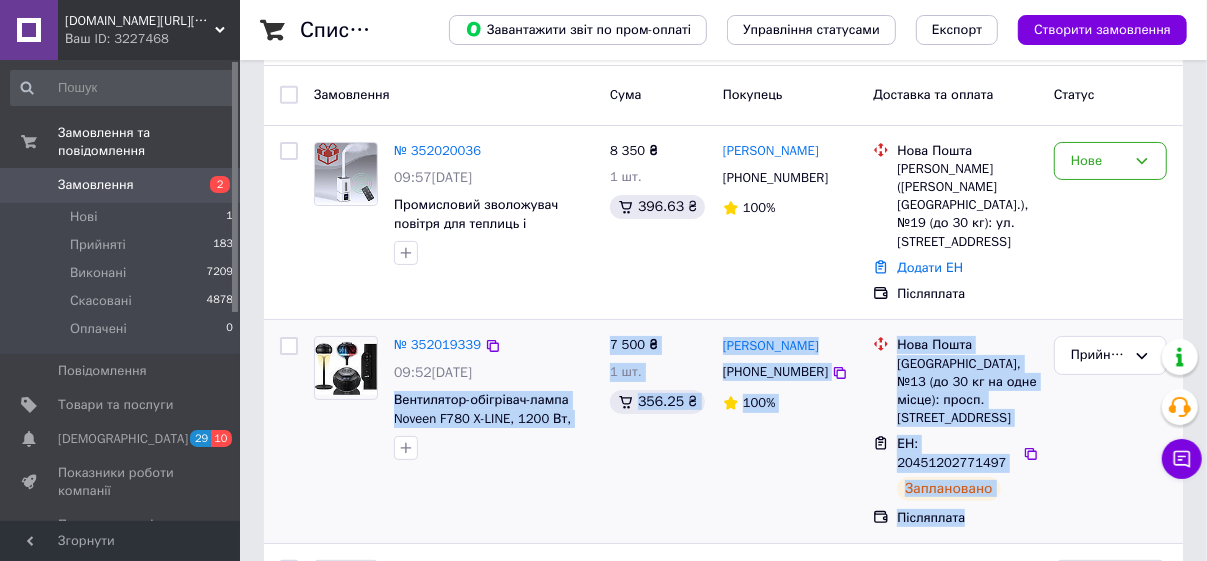 drag, startPoint x: 389, startPoint y: 398, endPoint x: 950, endPoint y: 449, distance: 563.3134 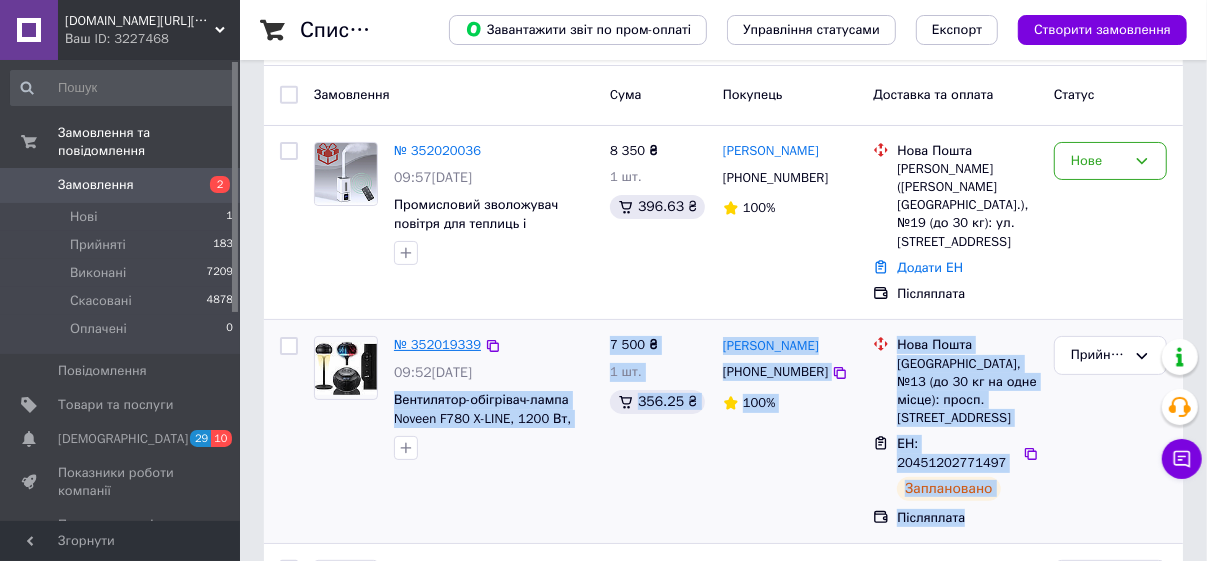 click on "№ 352019339" at bounding box center [437, 344] 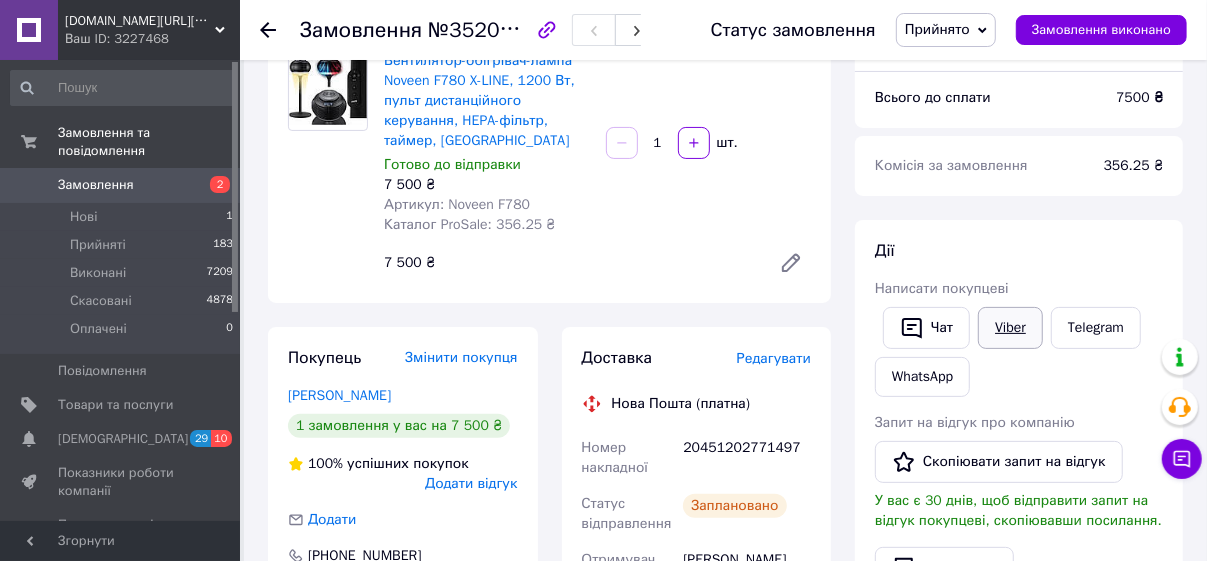 scroll, scrollTop: 181, scrollLeft: 0, axis: vertical 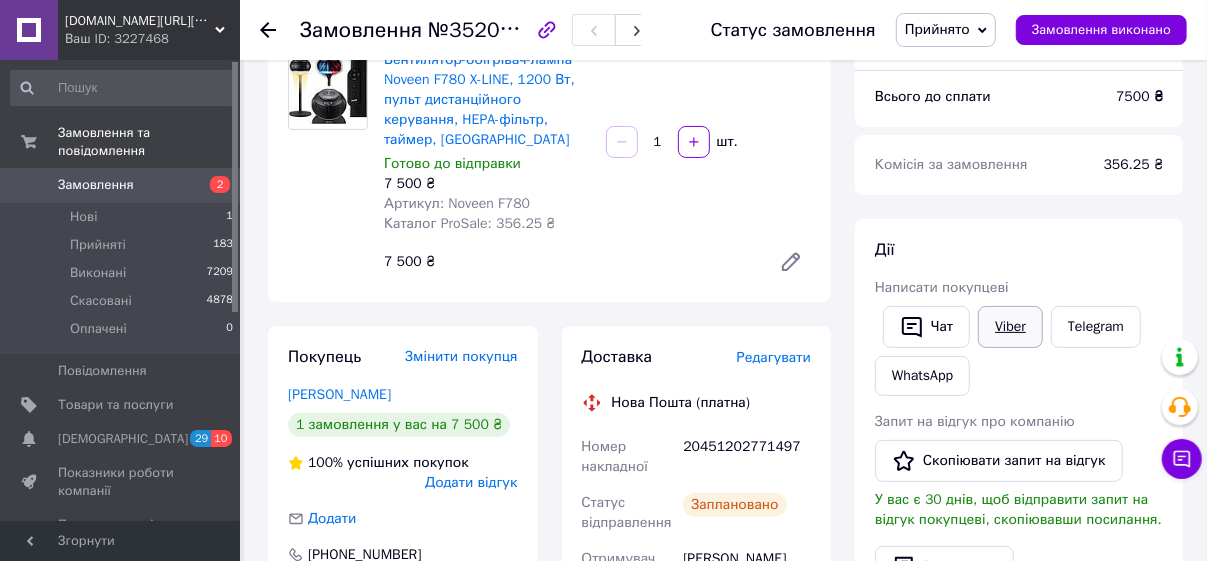 click on "Viber" at bounding box center [1010, 327] 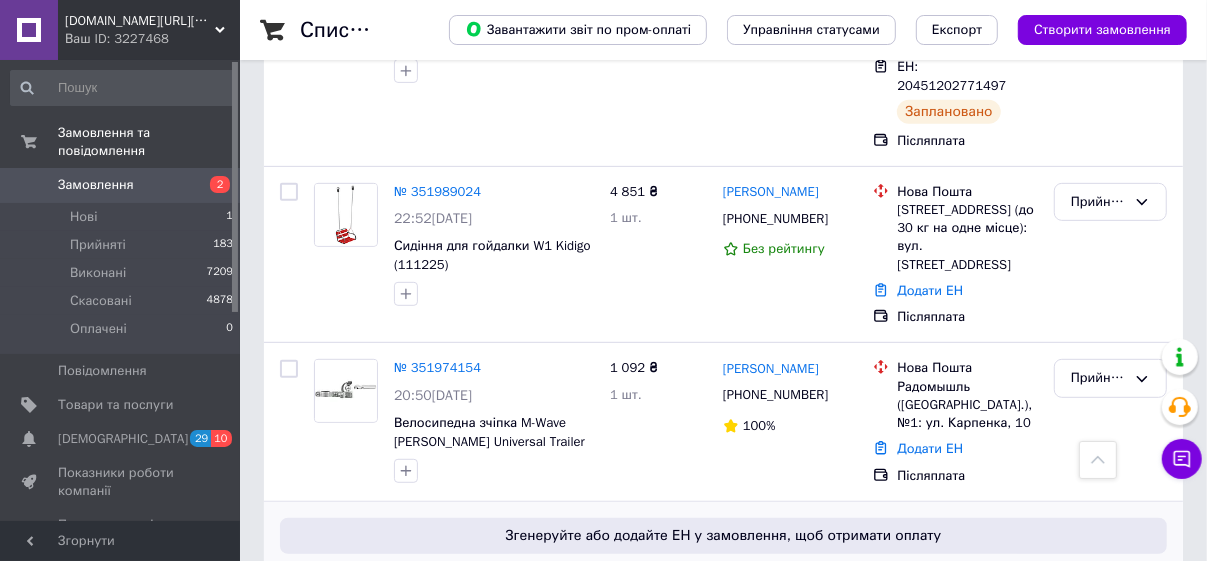 scroll, scrollTop: 545, scrollLeft: 0, axis: vertical 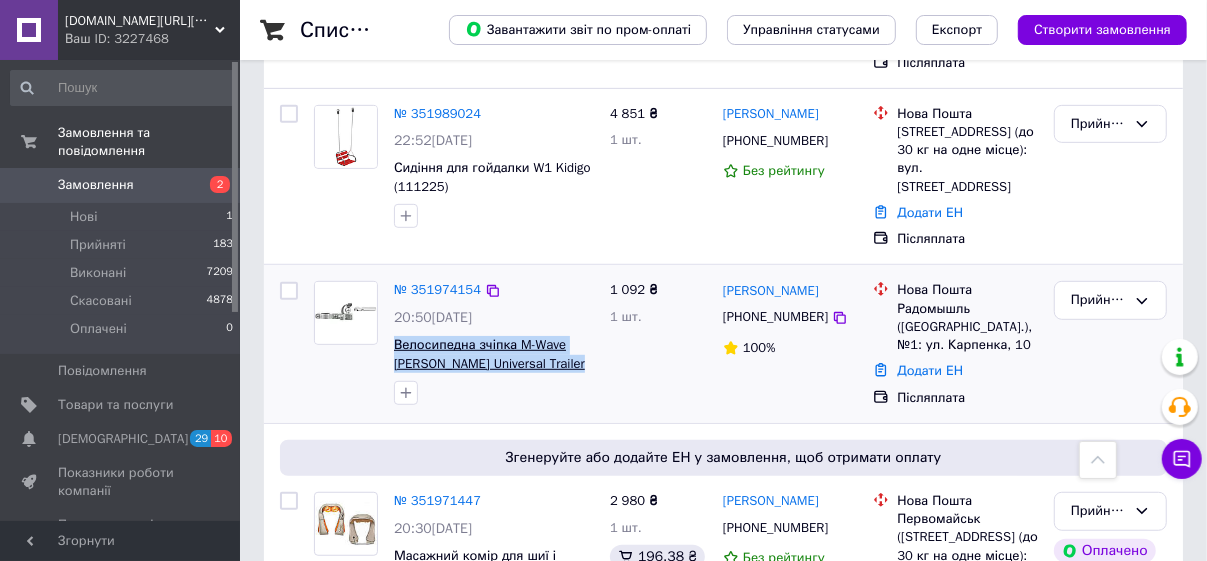 drag, startPoint x: 585, startPoint y: 323, endPoint x: 395, endPoint y: 310, distance: 190.44421 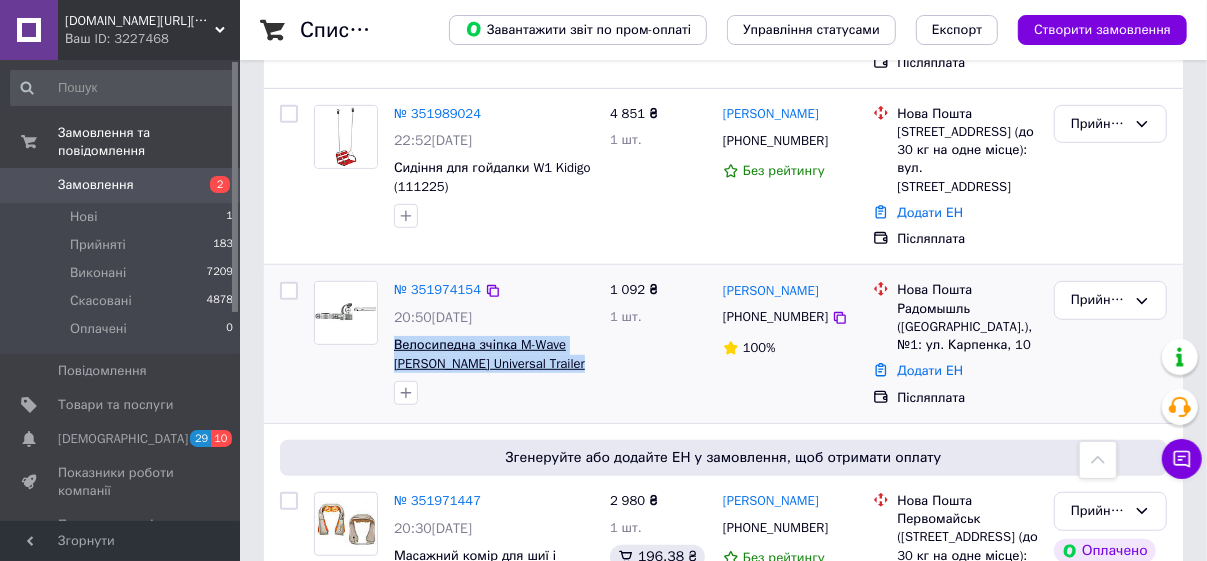 copy on "Велосипедна зчіпка M-Wave [PERSON_NAME] Universal Trailer Hitch" 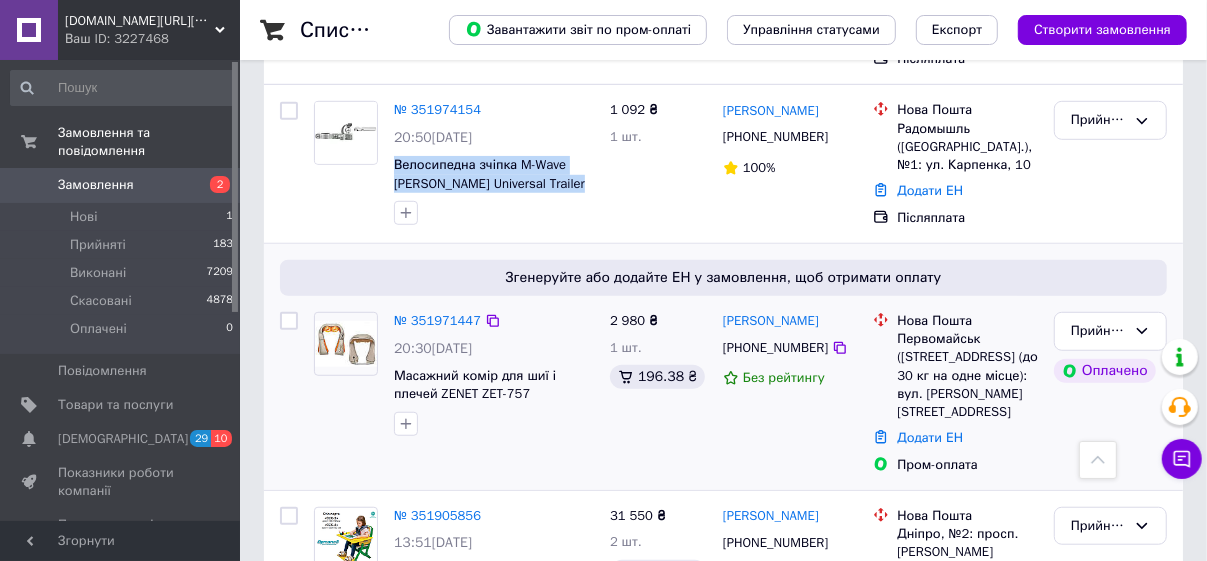 scroll, scrollTop: 727, scrollLeft: 0, axis: vertical 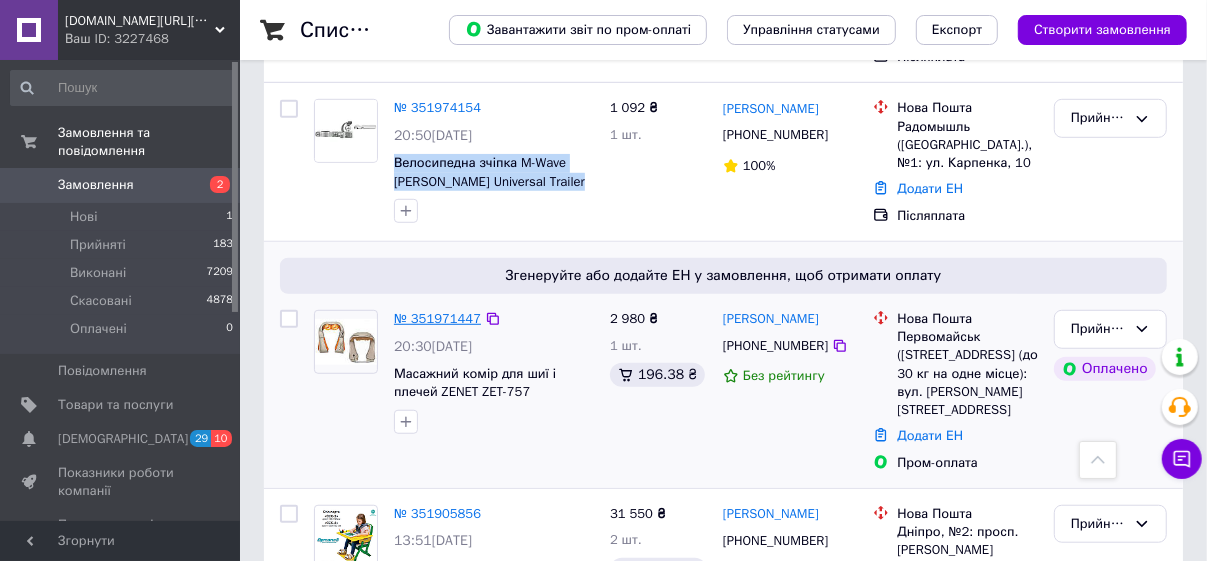 click on "№ 351971447" at bounding box center [437, 318] 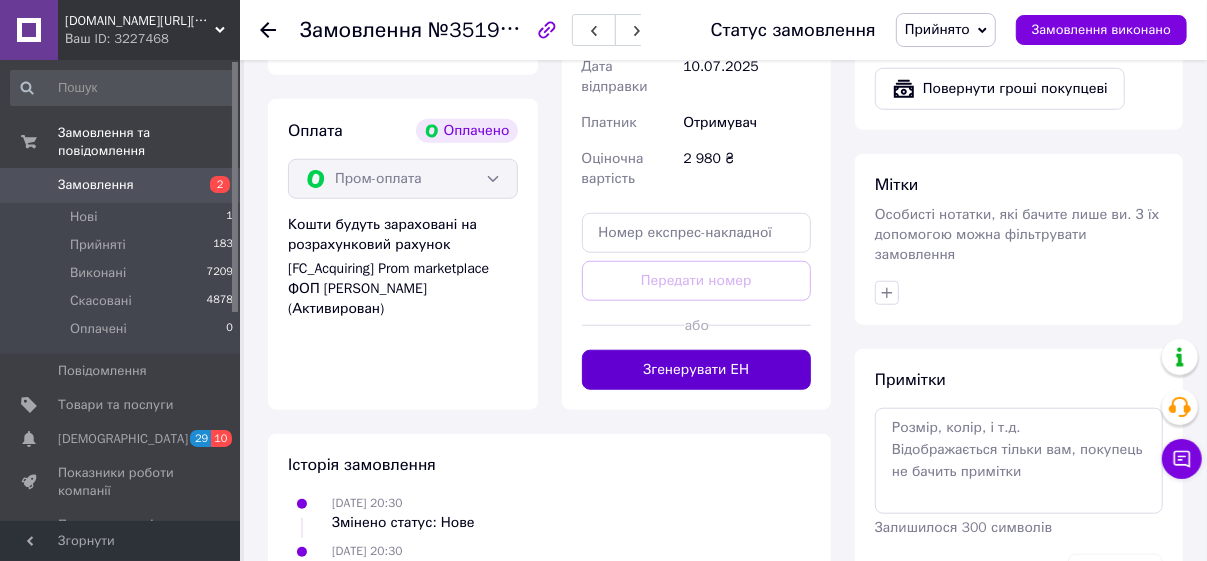 scroll, scrollTop: 909, scrollLeft: 0, axis: vertical 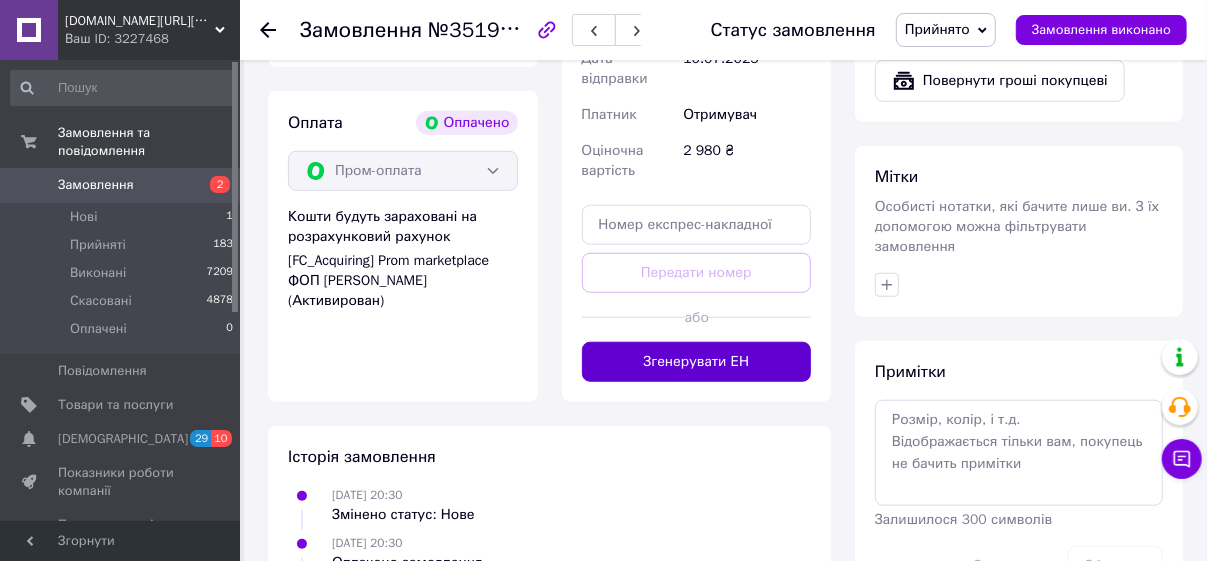 click on "Згенерувати ЕН" at bounding box center (697, 362) 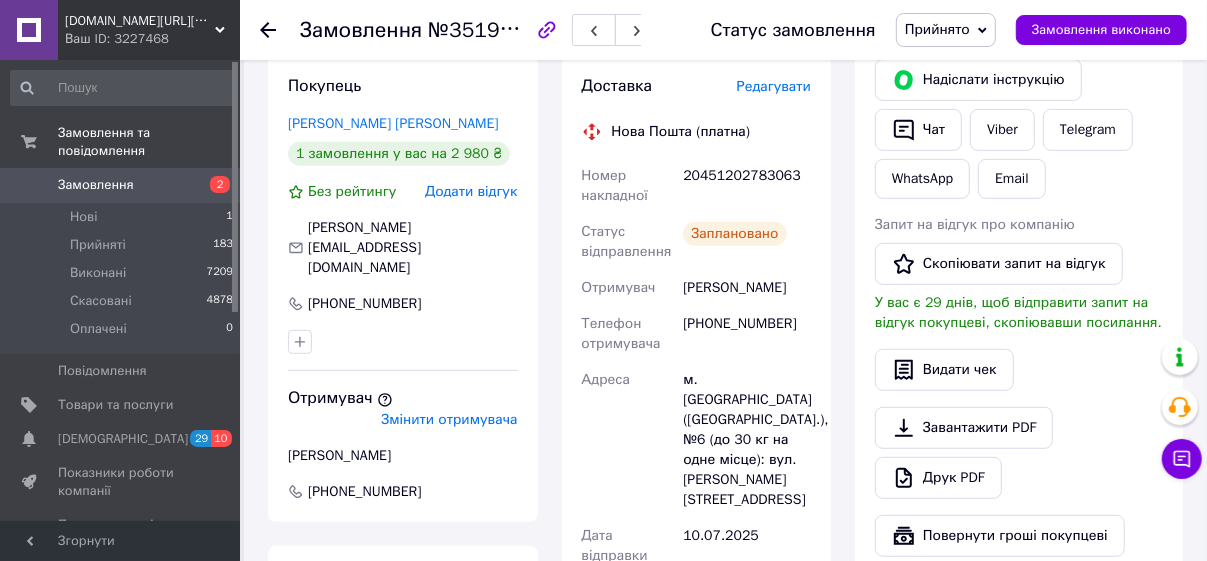 scroll, scrollTop: 272, scrollLeft: 0, axis: vertical 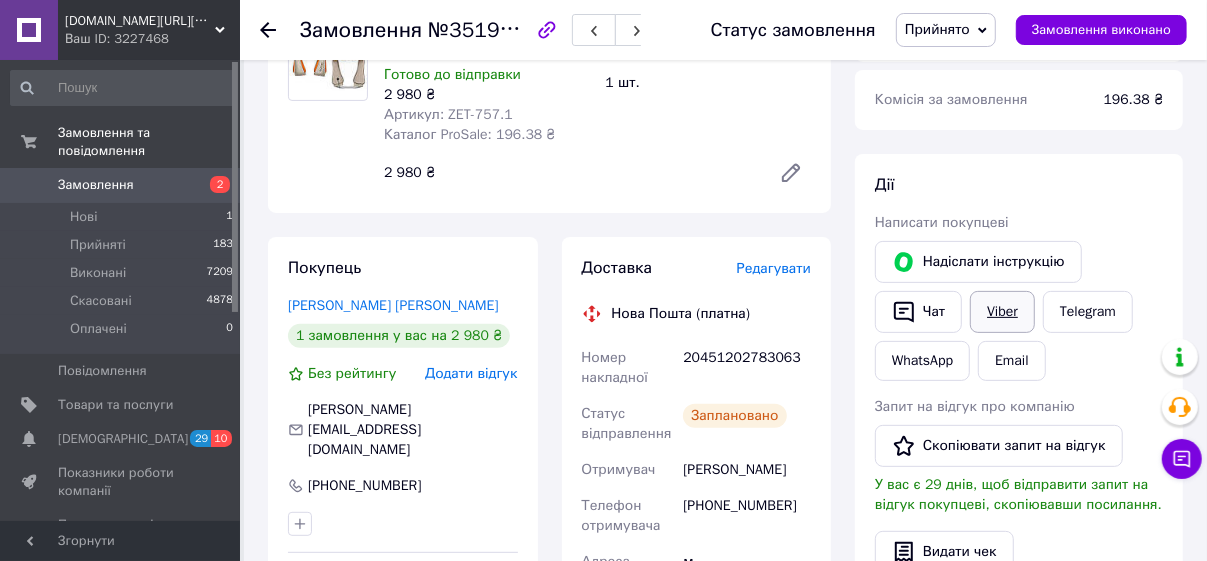click on "Viber" at bounding box center (1002, 312) 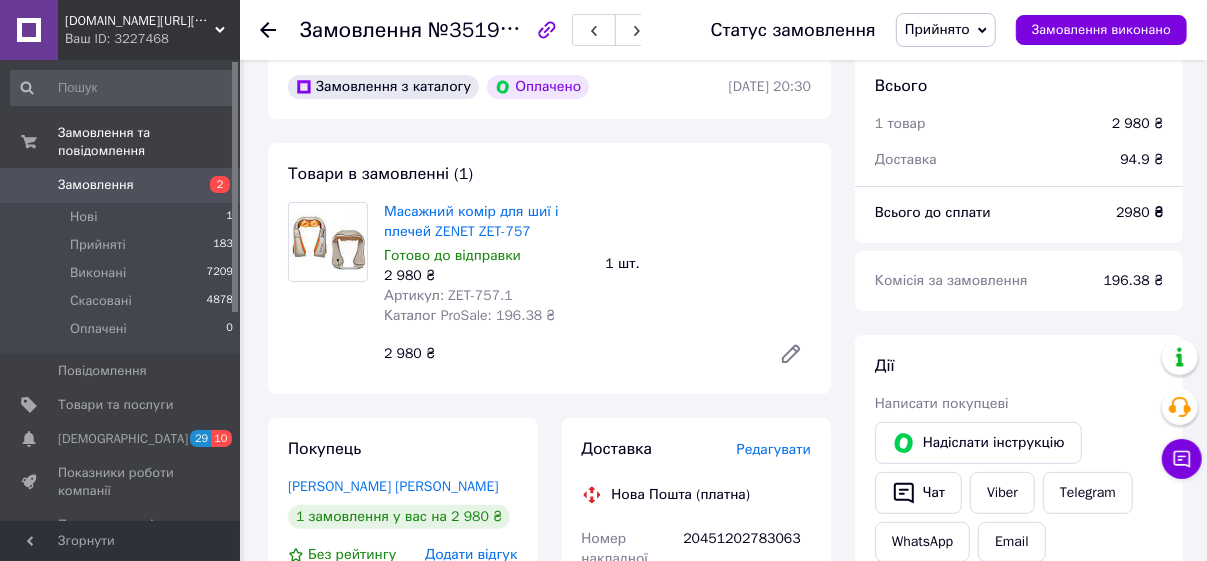 scroll, scrollTop: 90, scrollLeft: 0, axis: vertical 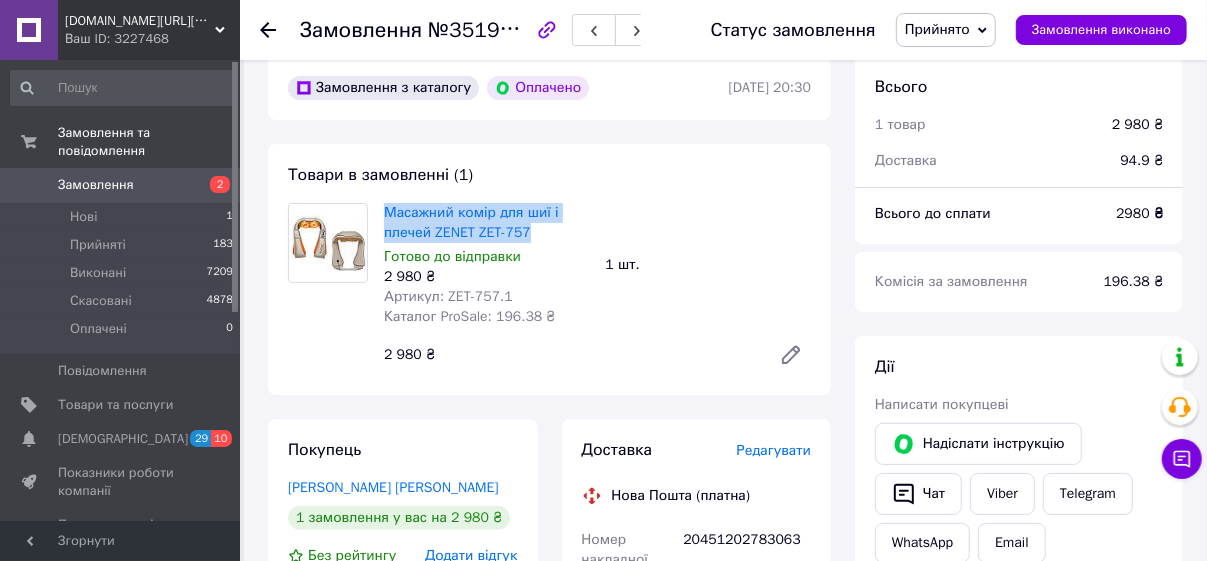 drag, startPoint x: 536, startPoint y: 236, endPoint x: 380, endPoint y: 215, distance: 157.40712 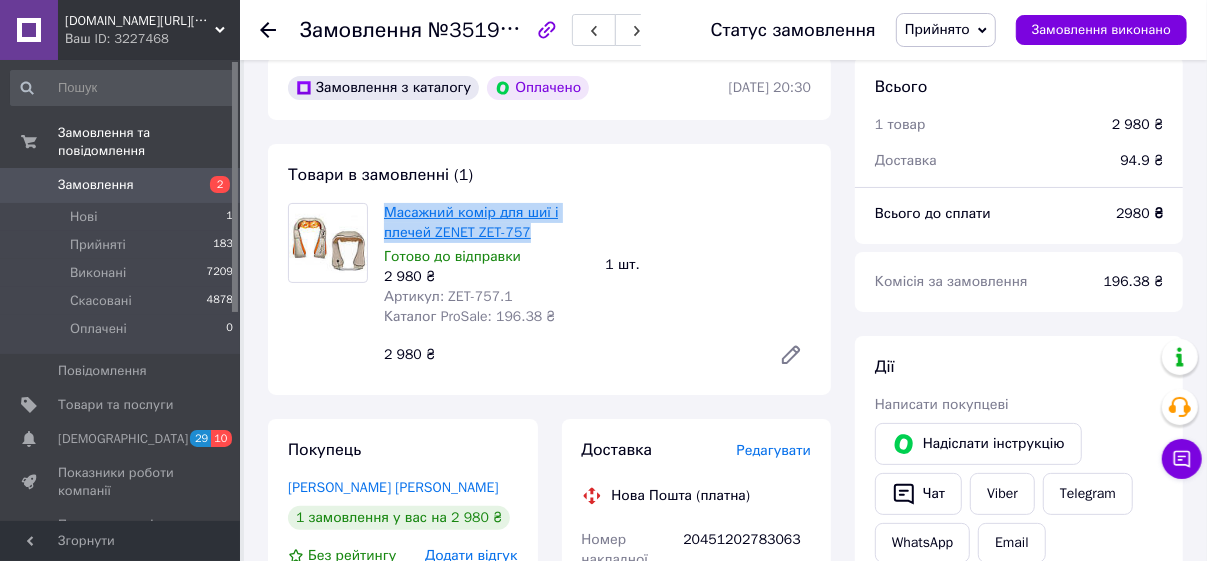 copy on "Масажний комір для шиї і плечей ZENET ZET-757" 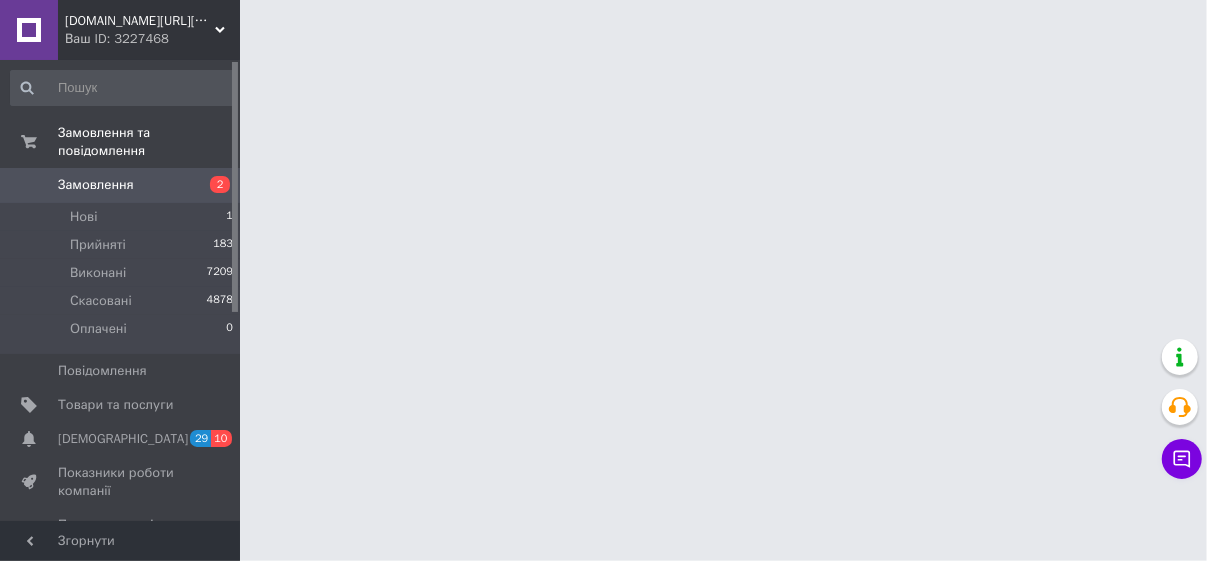 scroll, scrollTop: 0, scrollLeft: 0, axis: both 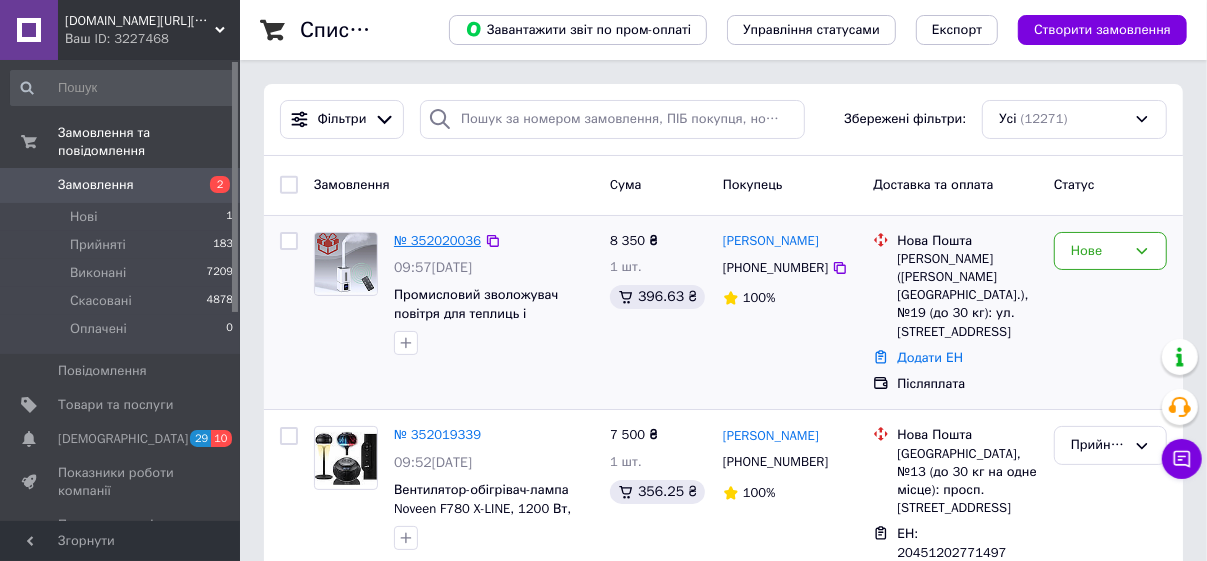 click on "№ 352020036" at bounding box center (437, 240) 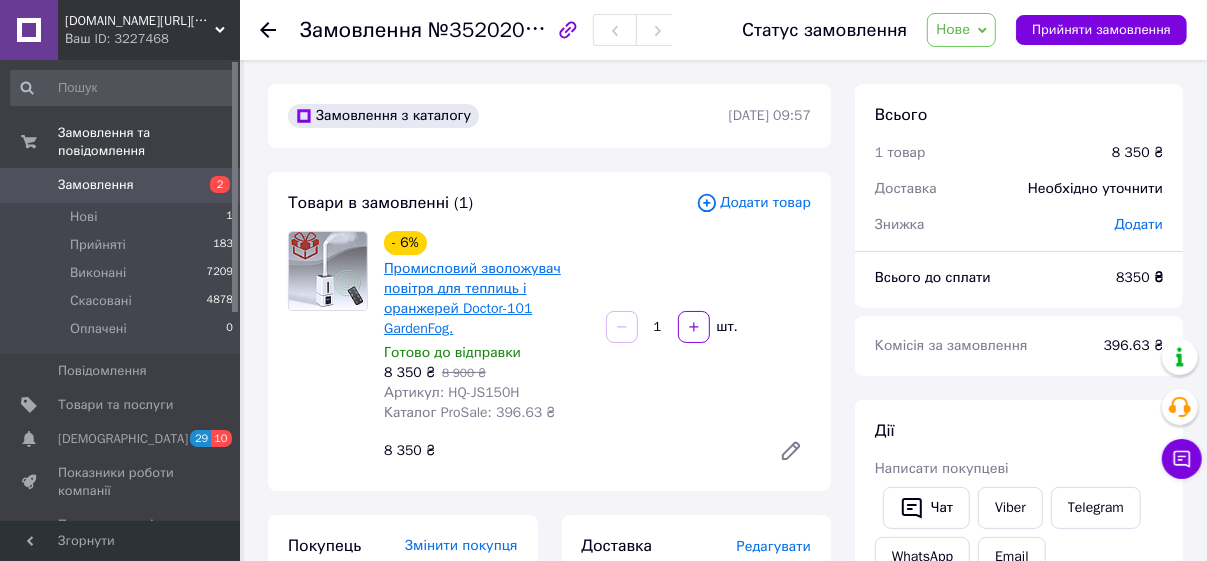 click on "Промисловий зволожувач повітря для теплиць і оранжерей  Doctor-101 GardenFog." at bounding box center (472, 298) 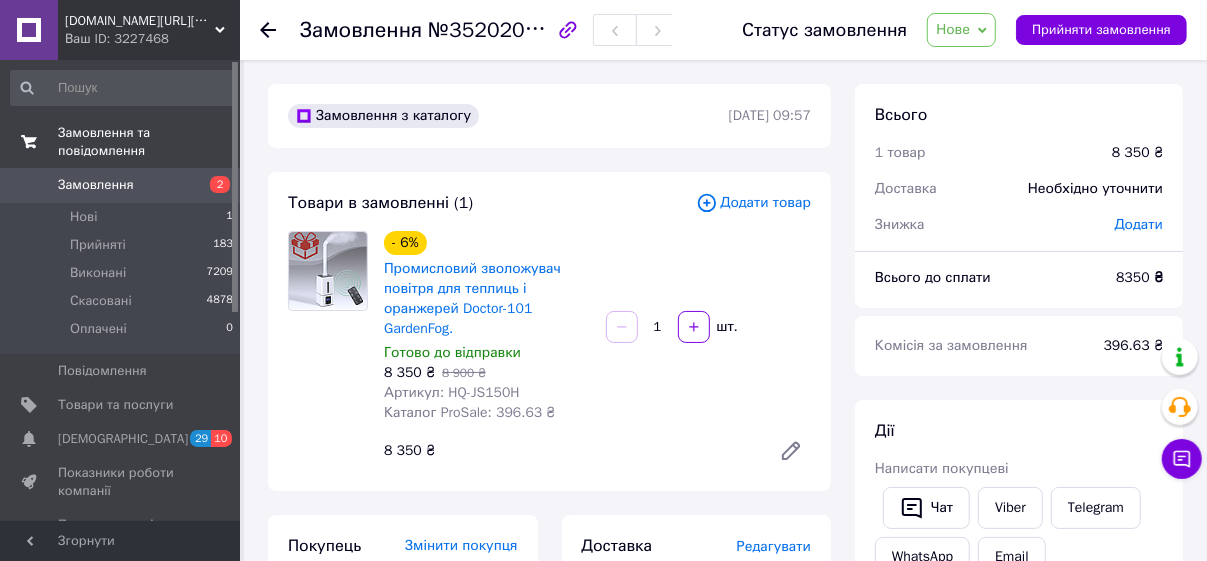 click on "Замовлення та повідомлення" at bounding box center [149, 142] 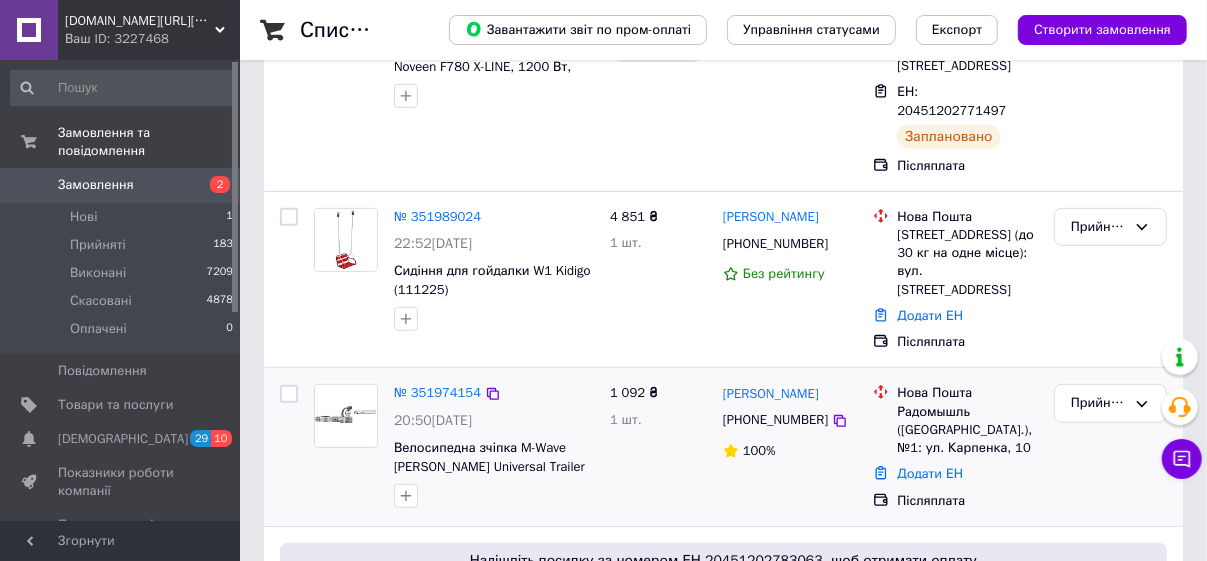 scroll, scrollTop: 454, scrollLeft: 0, axis: vertical 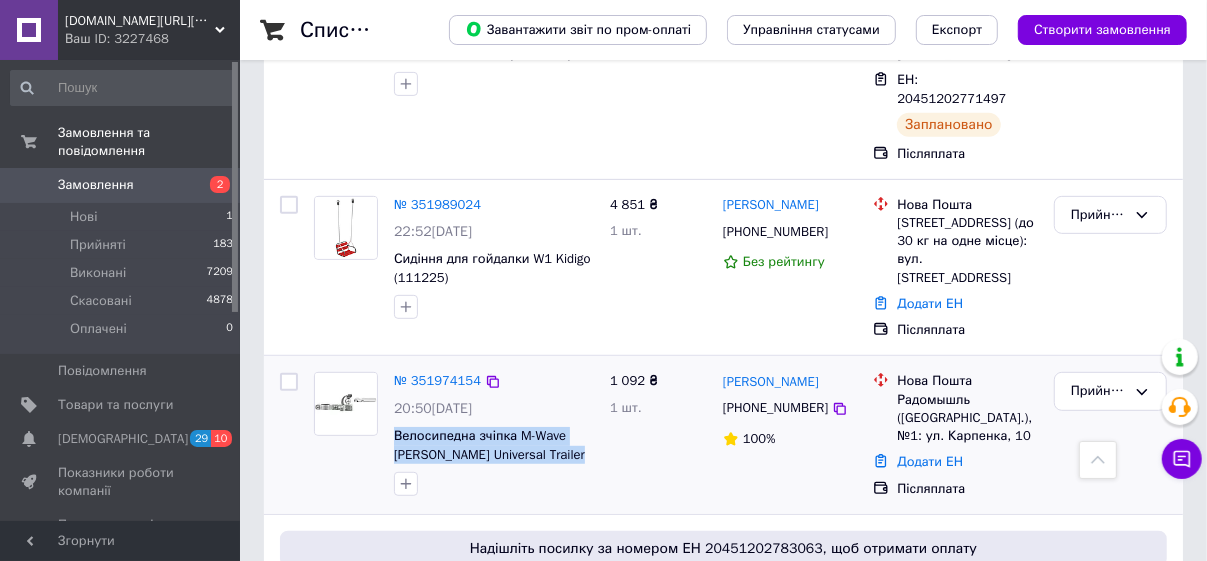 drag, startPoint x: 580, startPoint y: 420, endPoint x: 391, endPoint y: 400, distance: 190.05525 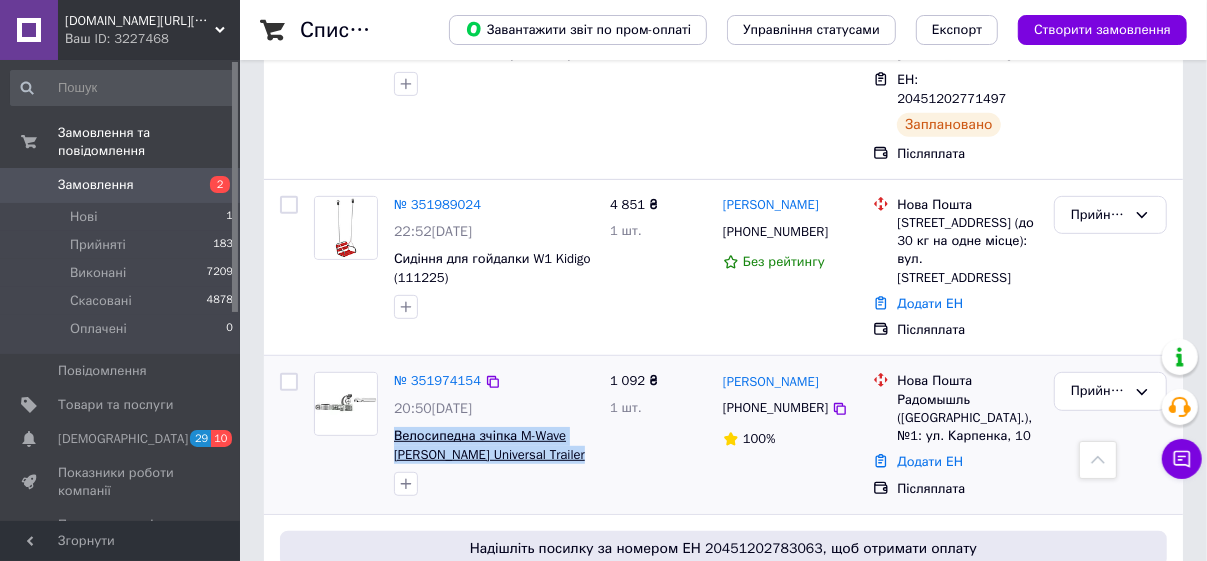copy on "Велосипедна зчіпка M-Wave [PERSON_NAME] Universal Trailer Hitch" 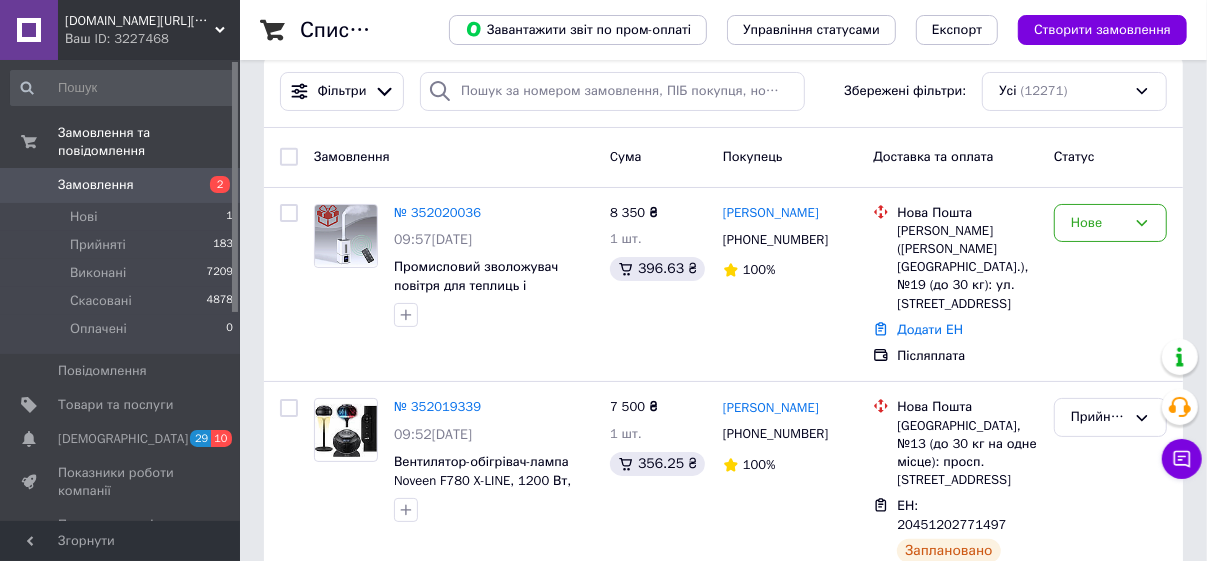 scroll, scrollTop: 0, scrollLeft: 0, axis: both 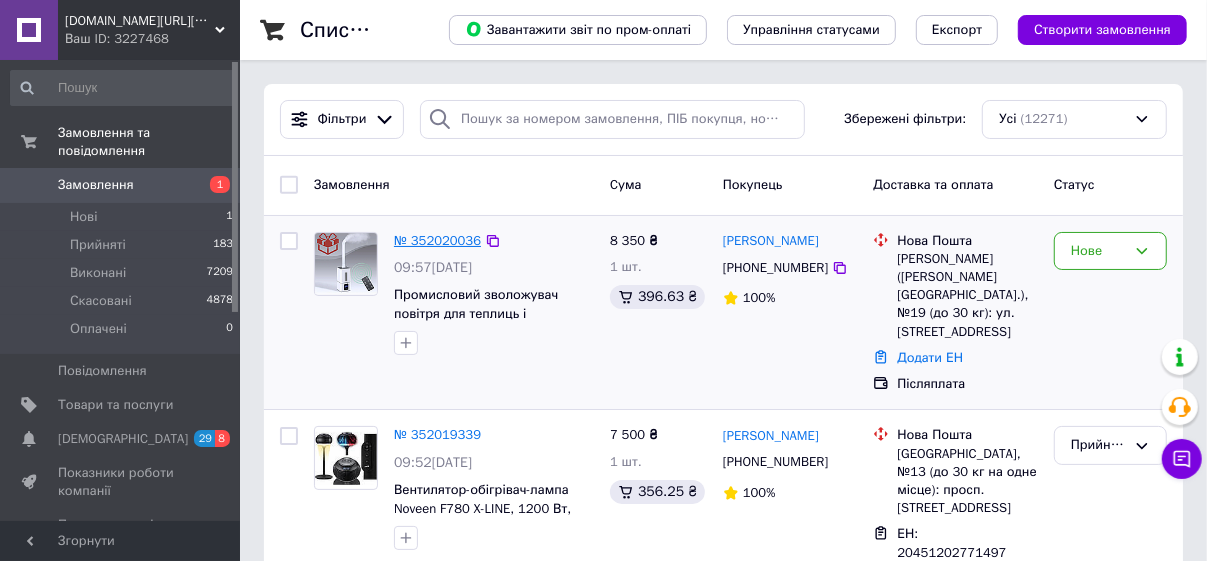 click on "№ 352020036" at bounding box center (437, 240) 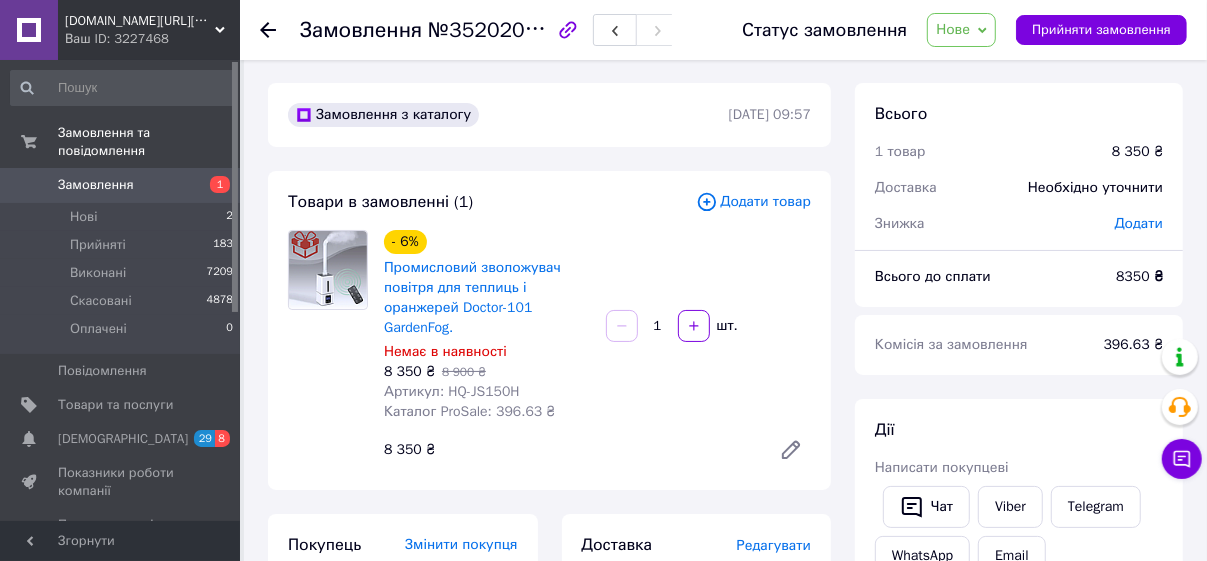 scroll, scrollTop: 0, scrollLeft: 0, axis: both 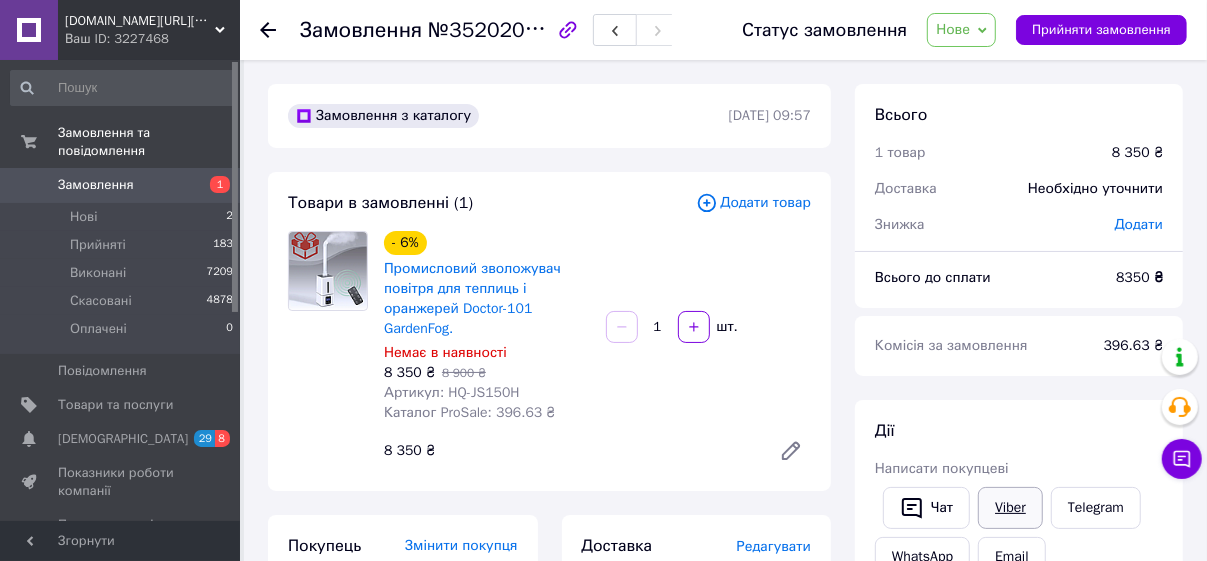 click on "Viber" at bounding box center [1010, 508] 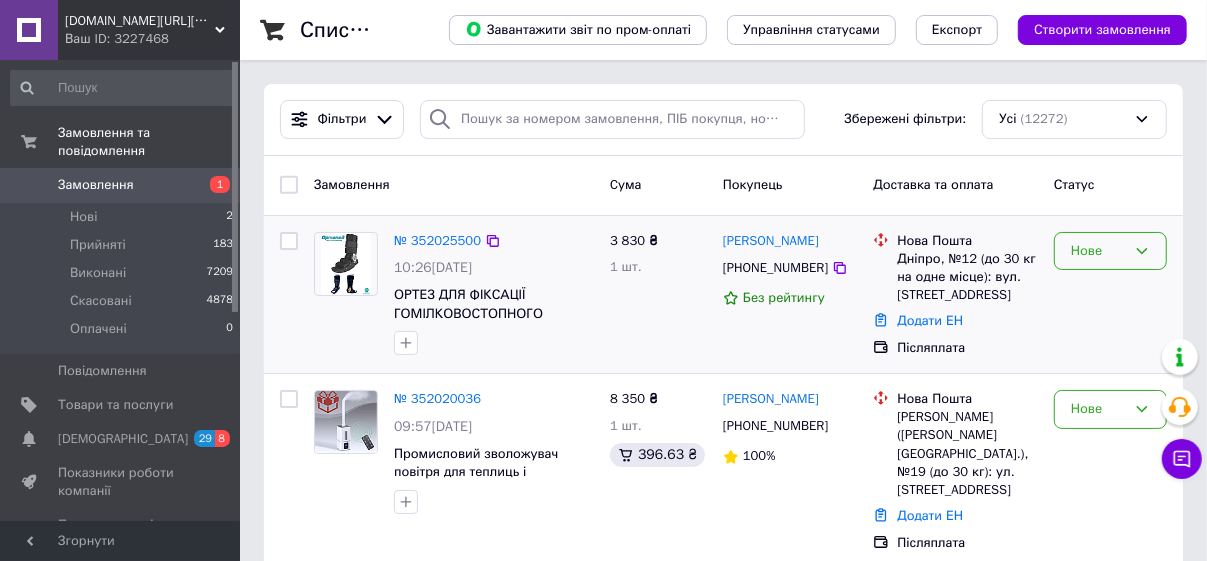 click 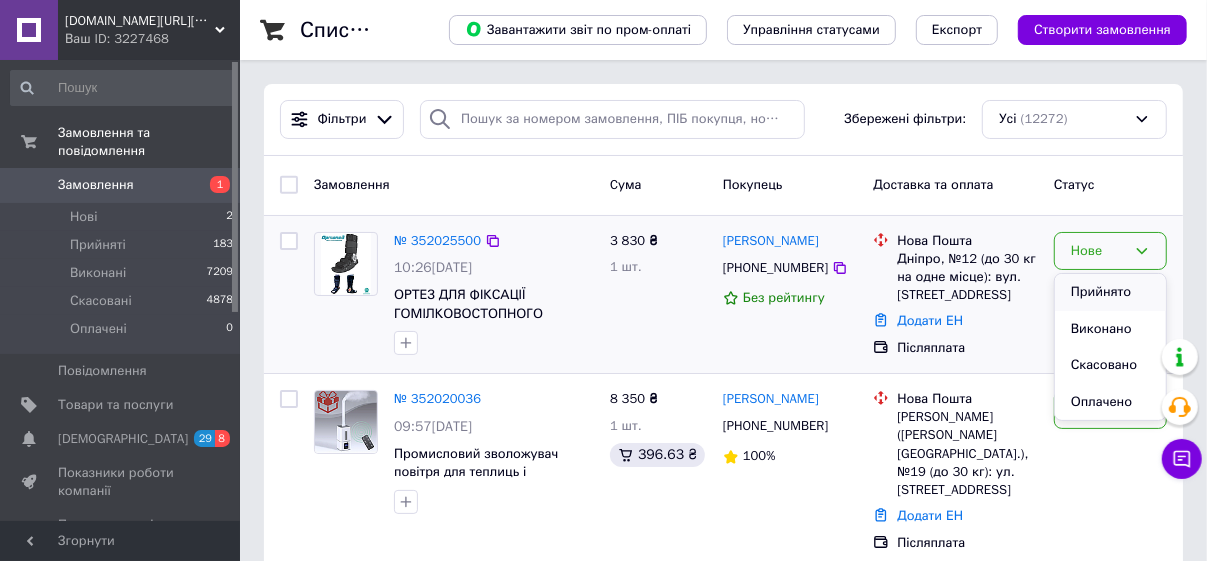 click on "Прийнято" at bounding box center [1110, 292] 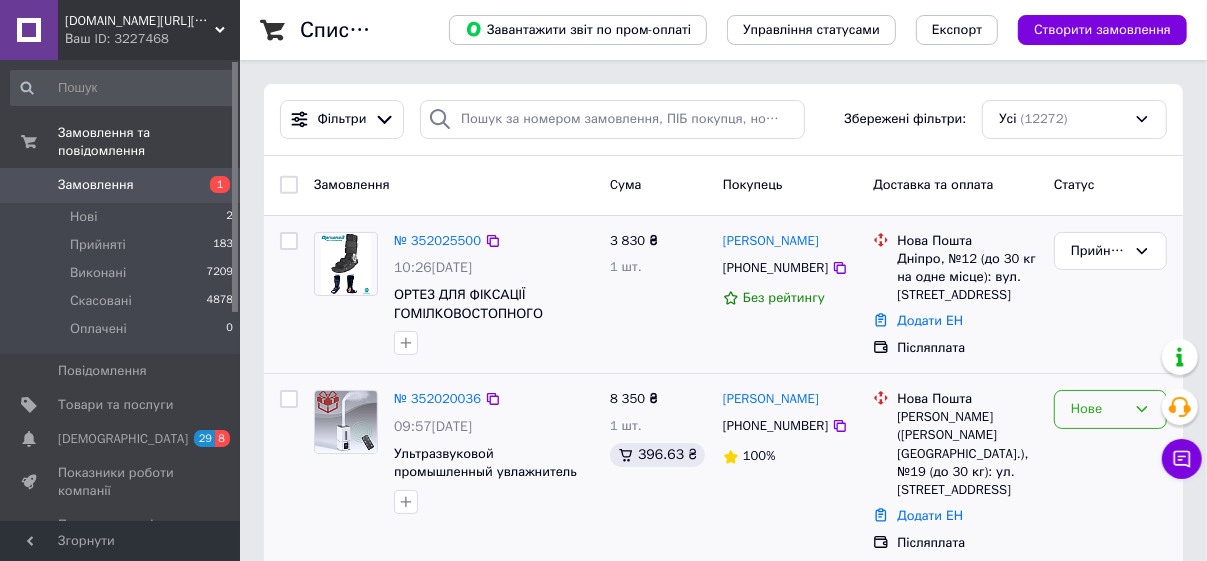 click 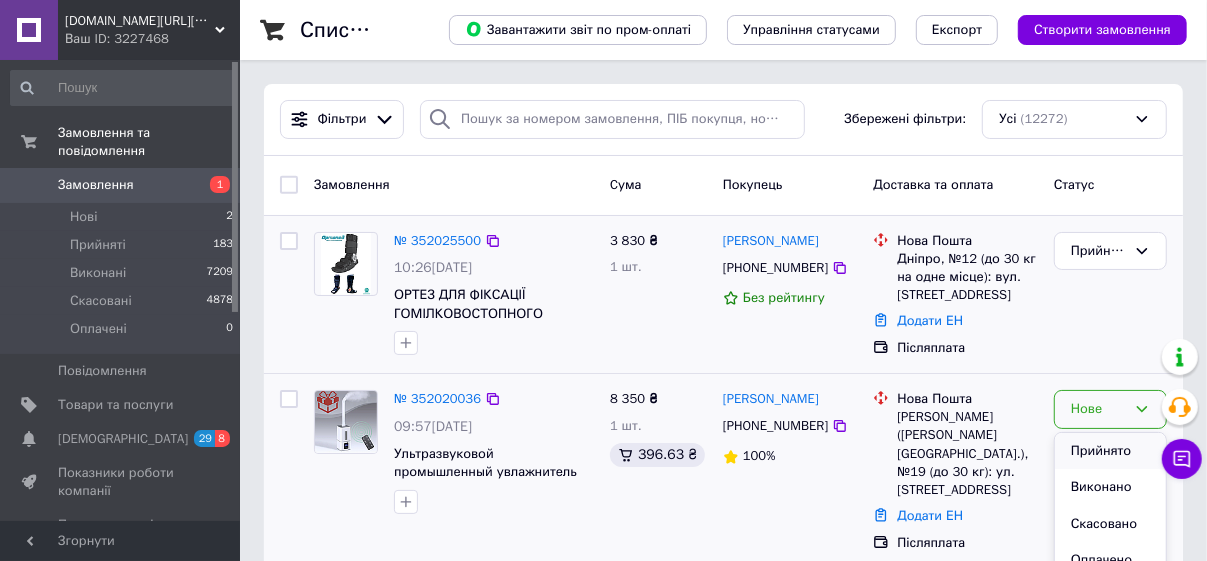 click on "Прийнято" at bounding box center (1110, 451) 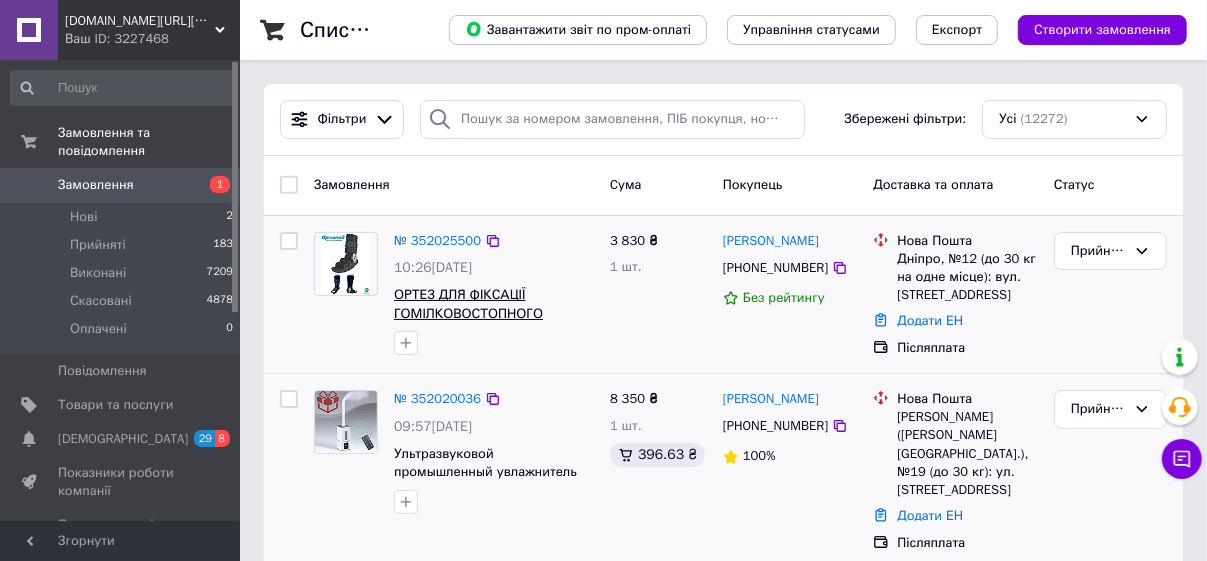 click on "ОРТЕЗ ДЛЯ ФІКСАЦІЇ ГОМІЛКОВОСТОПНОГО СУГЛОБА-СТОПИ ШАРНІРНИЙ ОТ-Н-06 (ортопедичний чобіт.)" at bounding box center (489, 322) 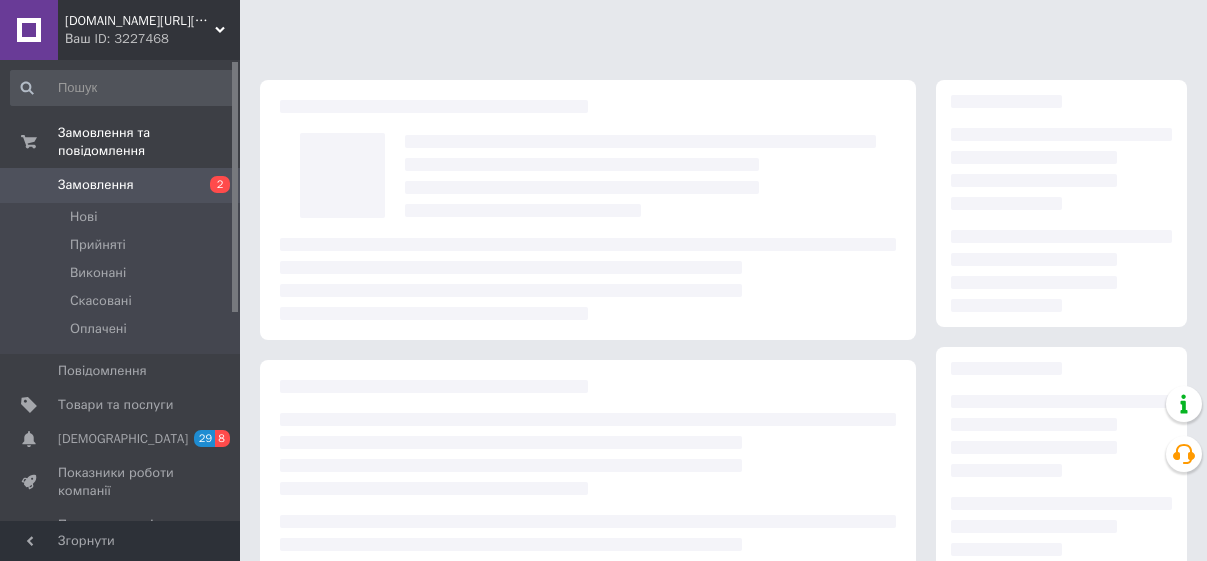 scroll, scrollTop: 0, scrollLeft: 0, axis: both 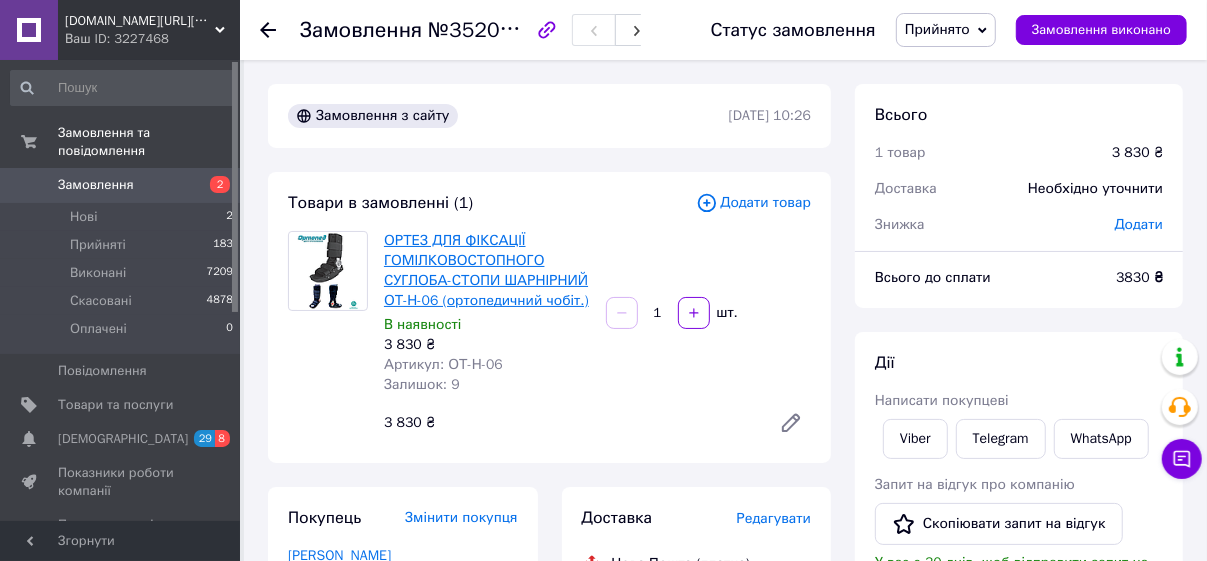 click on "ОРТЕЗ ДЛЯ ФІКСАЦІЇ ГОМІЛКОВОСТОПНОГО СУГЛОБА-СТОПИ ШАРНІРНИЙ ОТ-Н-06 (ортопедичний чобіт.)" at bounding box center (486, 270) 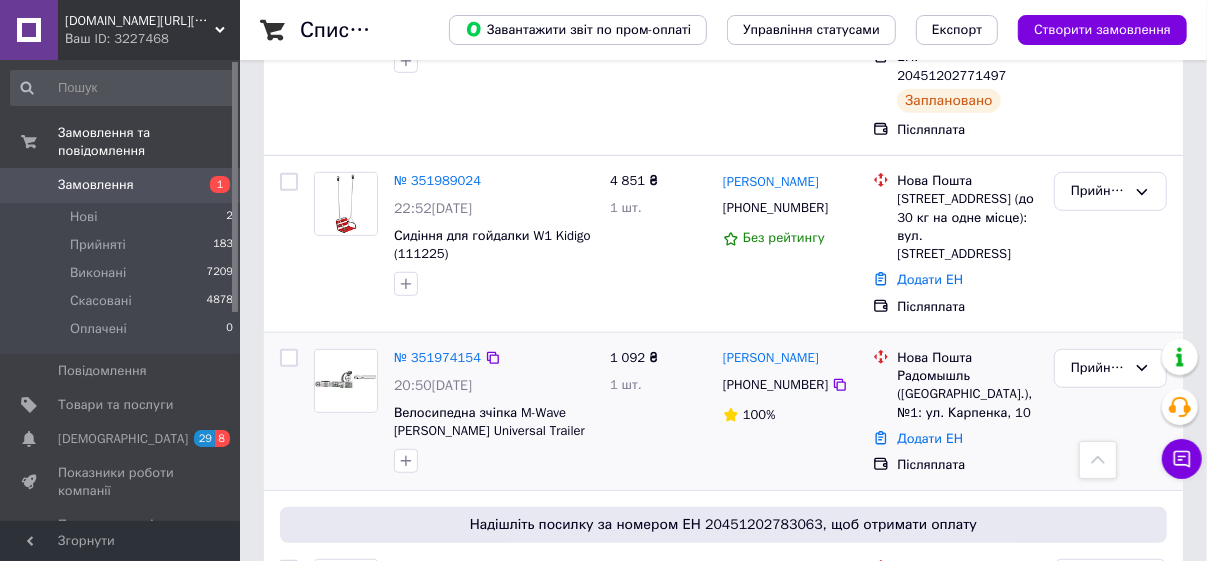 scroll, scrollTop: 636, scrollLeft: 0, axis: vertical 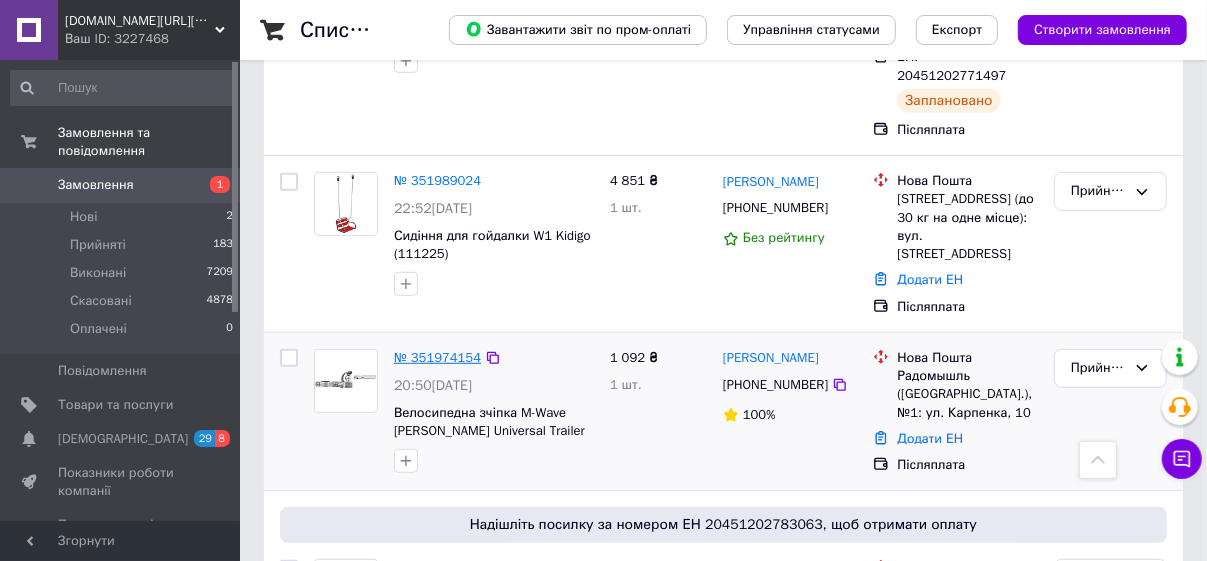 click on "№ 351974154" at bounding box center [437, 357] 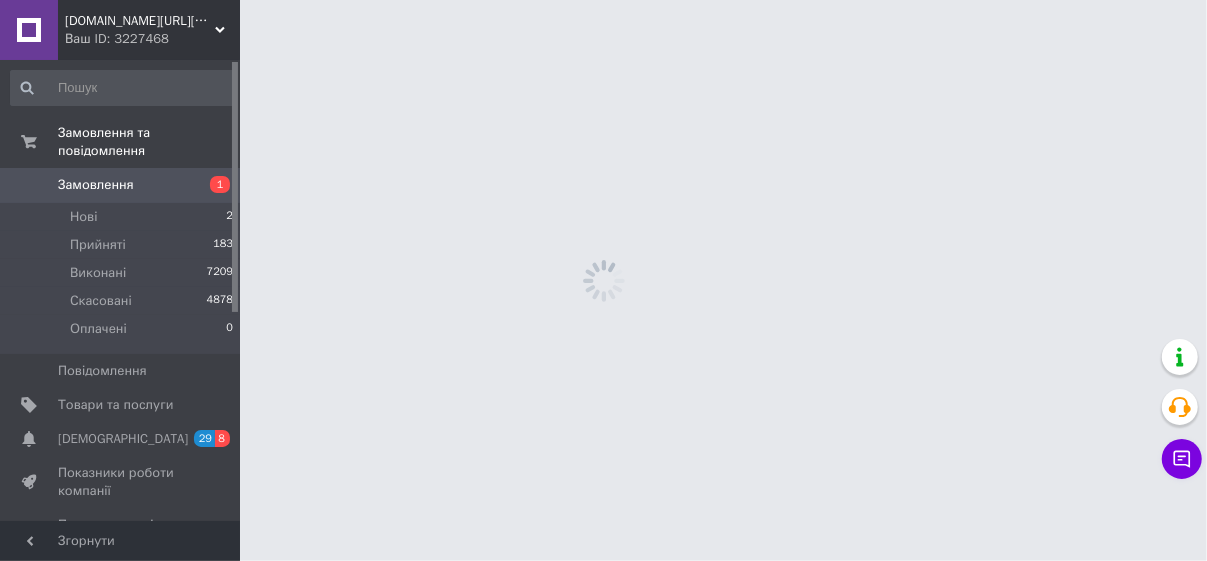 scroll, scrollTop: 0, scrollLeft: 0, axis: both 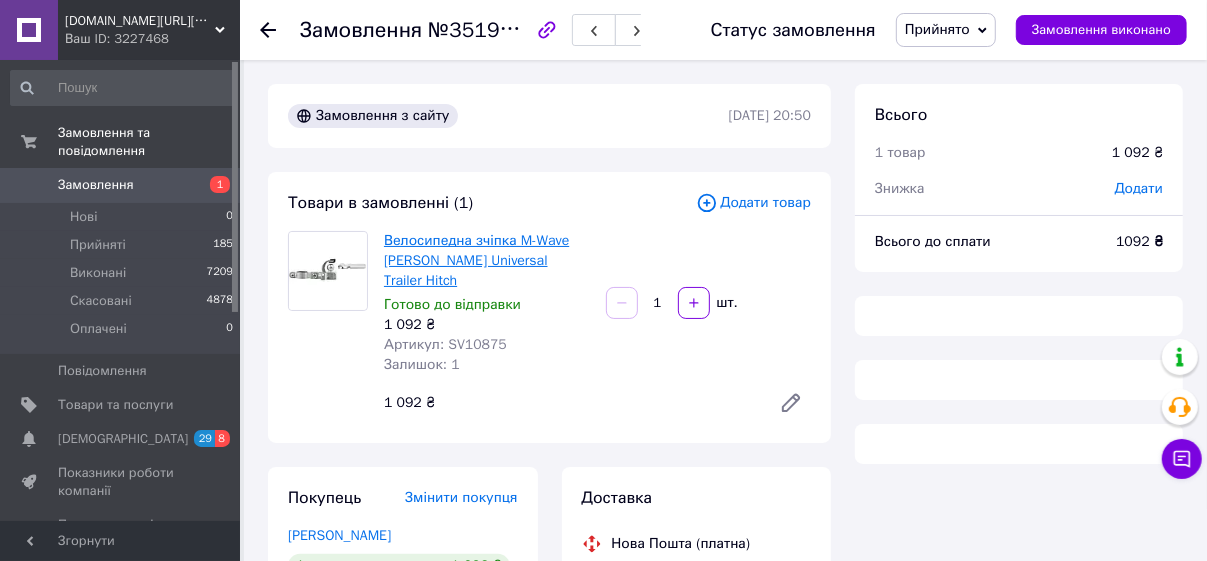 click on "Велосипедна зчіпка M-Wave [PERSON_NAME] Universal Trailer Hitch" at bounding box center (476, 260) 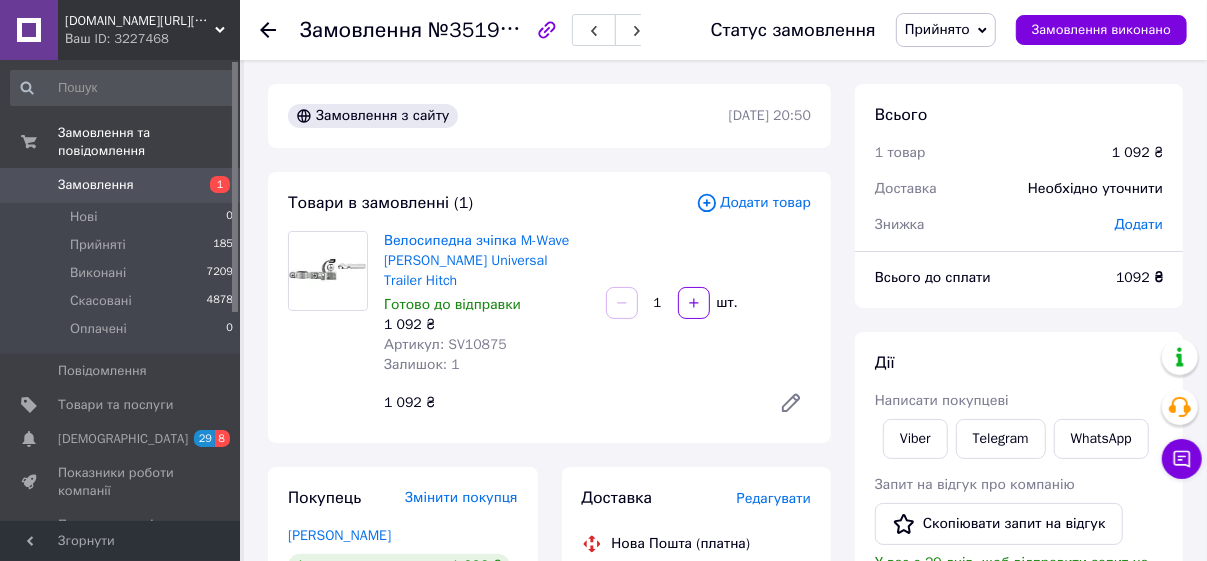 scroll, scrollTop: 90, scrollLeft: 0, axis: vertical 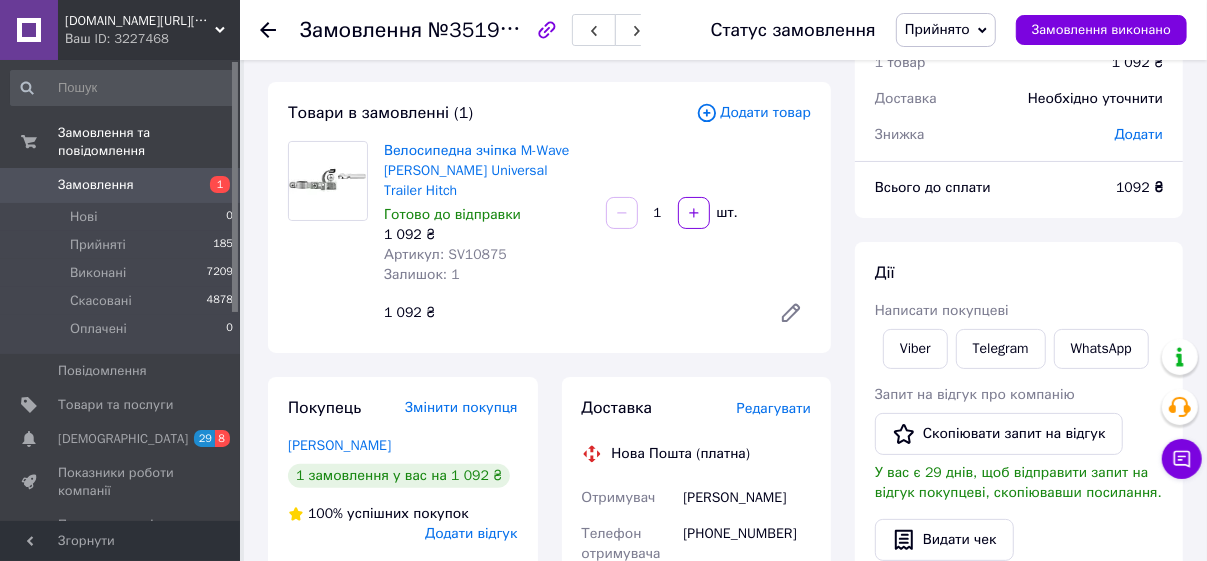 drag, startPoint x: 153, startPoint y: 137, endPoint x: 45, endPoint y: 27, distance: 154.15576 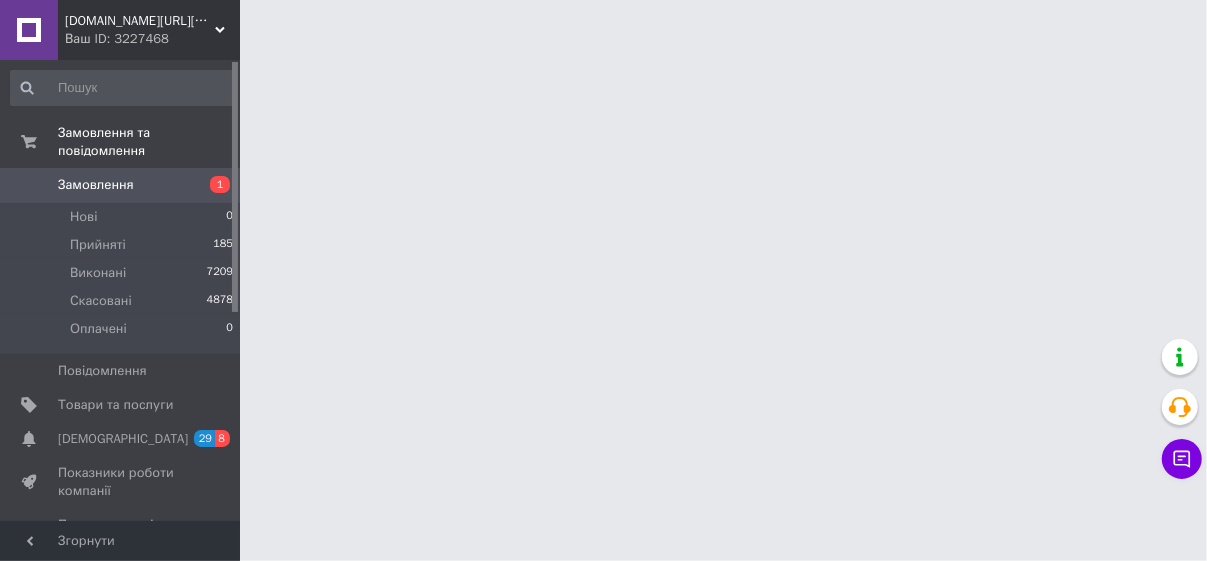 scroll, scrollTop: 0, scrollLeft: 0, axis: both 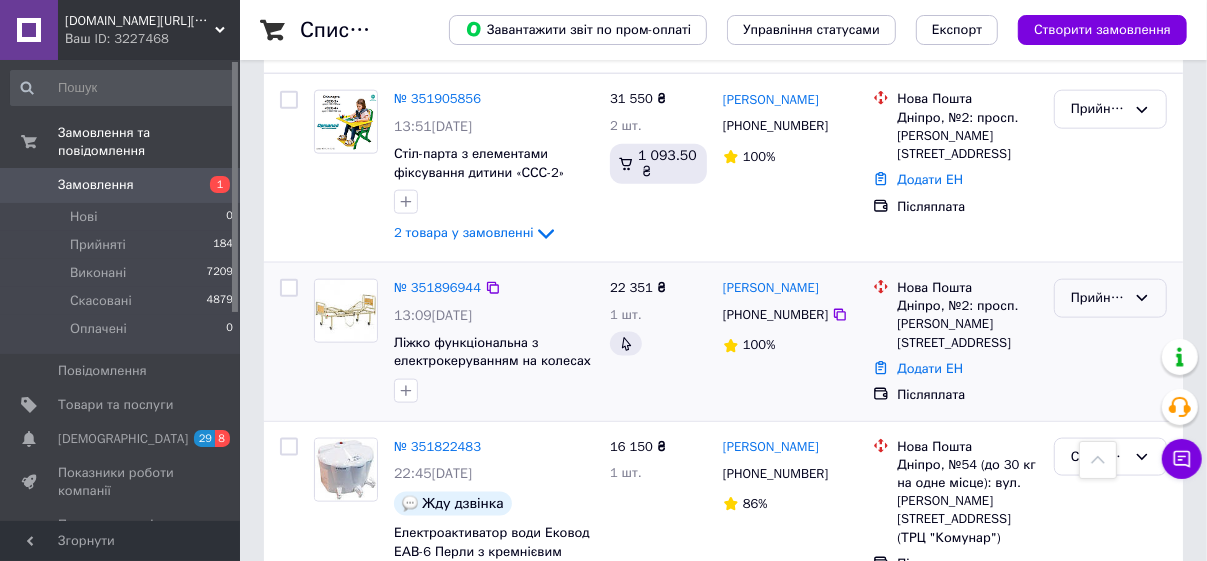 click 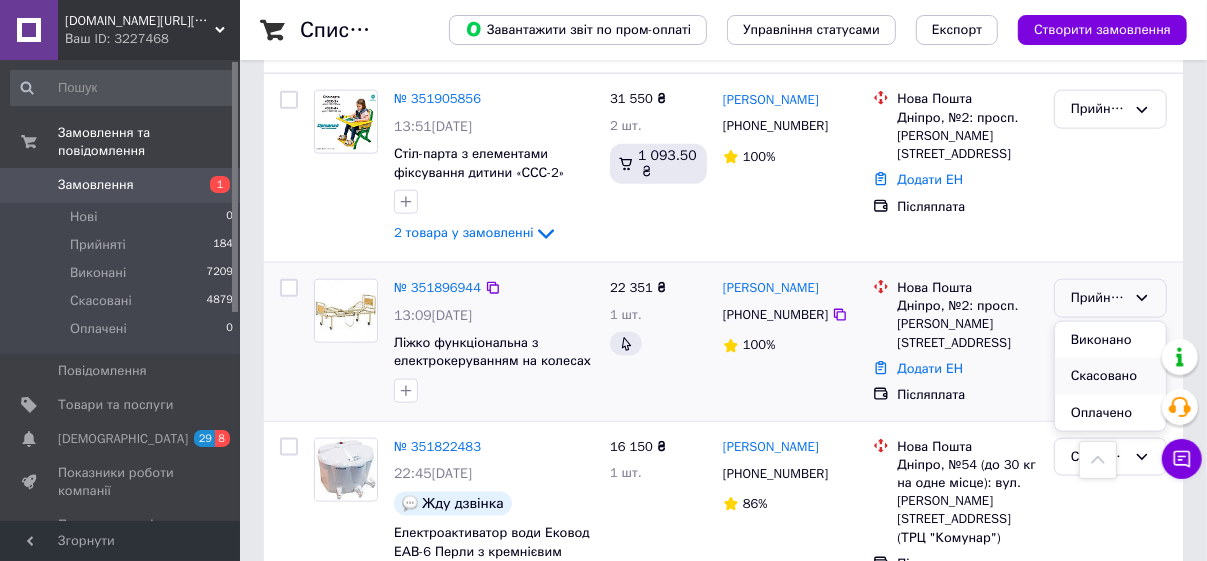 click on "Скасовано" at bounding box center [1110, 376] 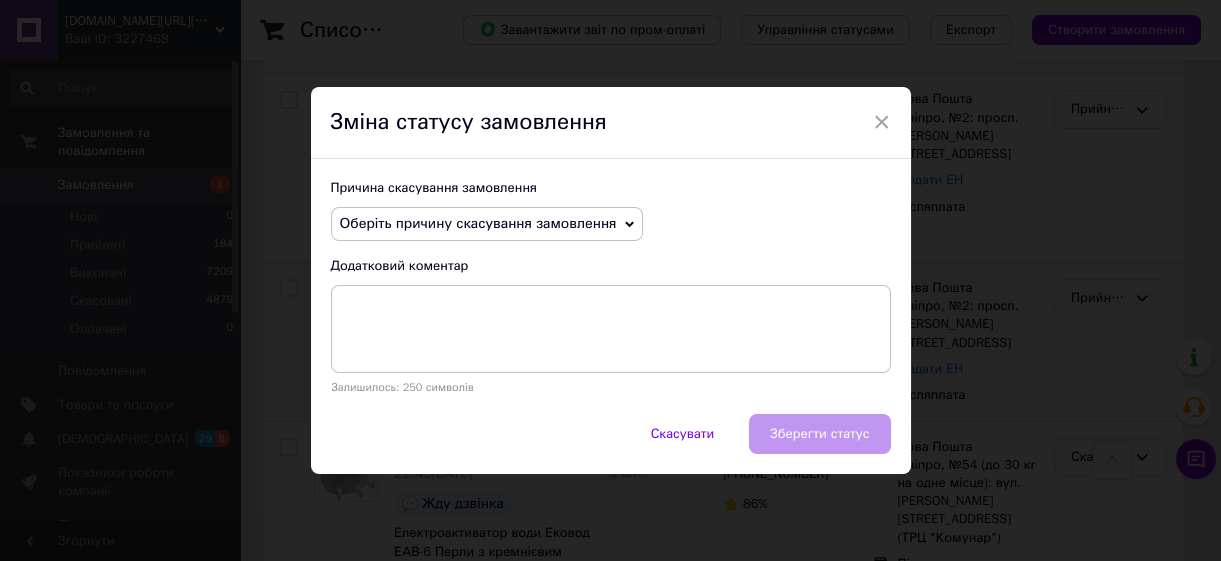 click 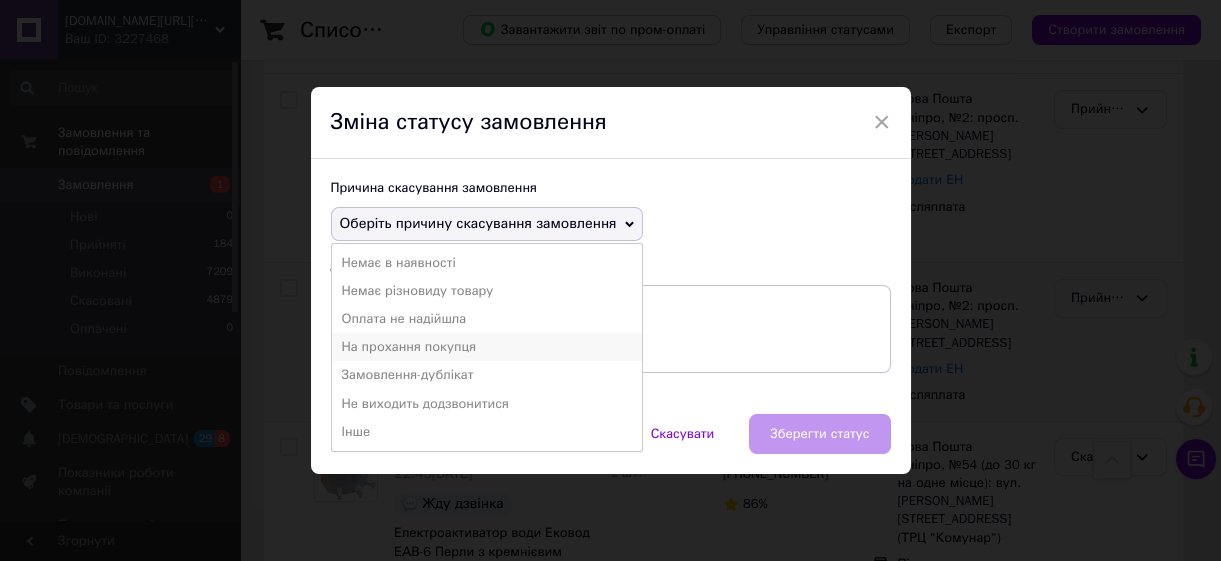 click on "На прохання покупця" at bounding box center [487, 347] 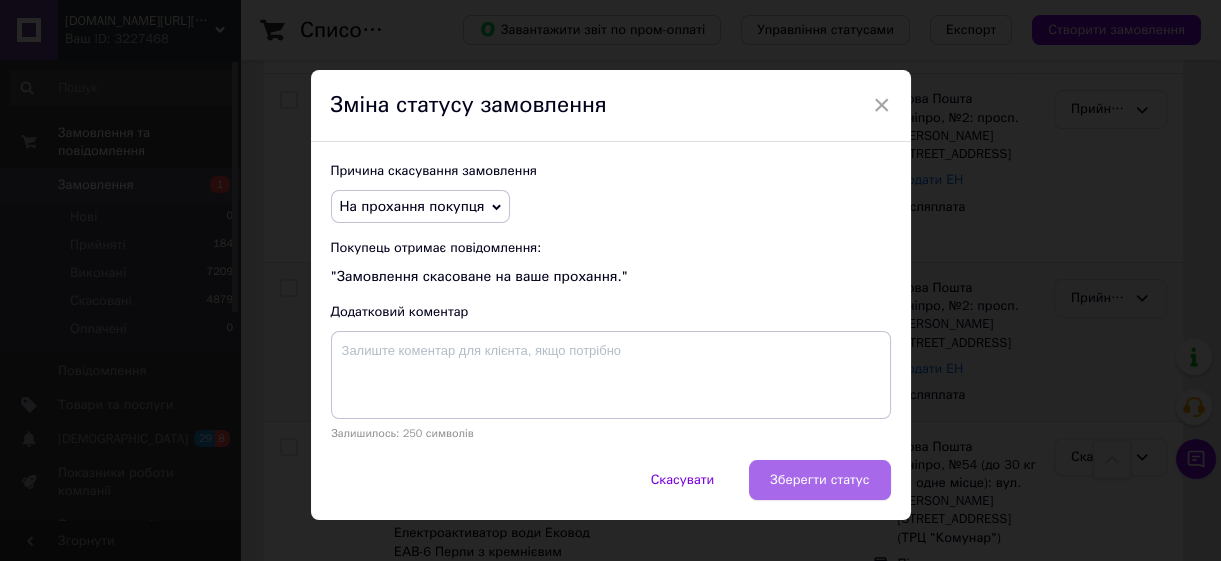 click on "Зберегти статус" at bounding box center [819, 480] 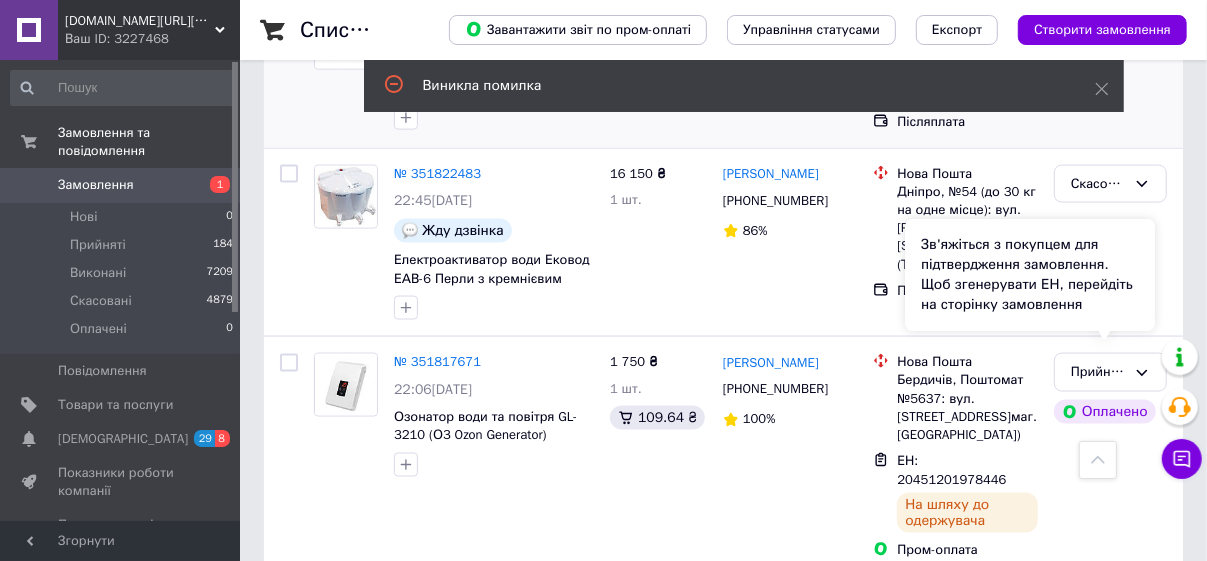 scroll, scrollTop: 1727, scrollLeft: 0, axis: vertical 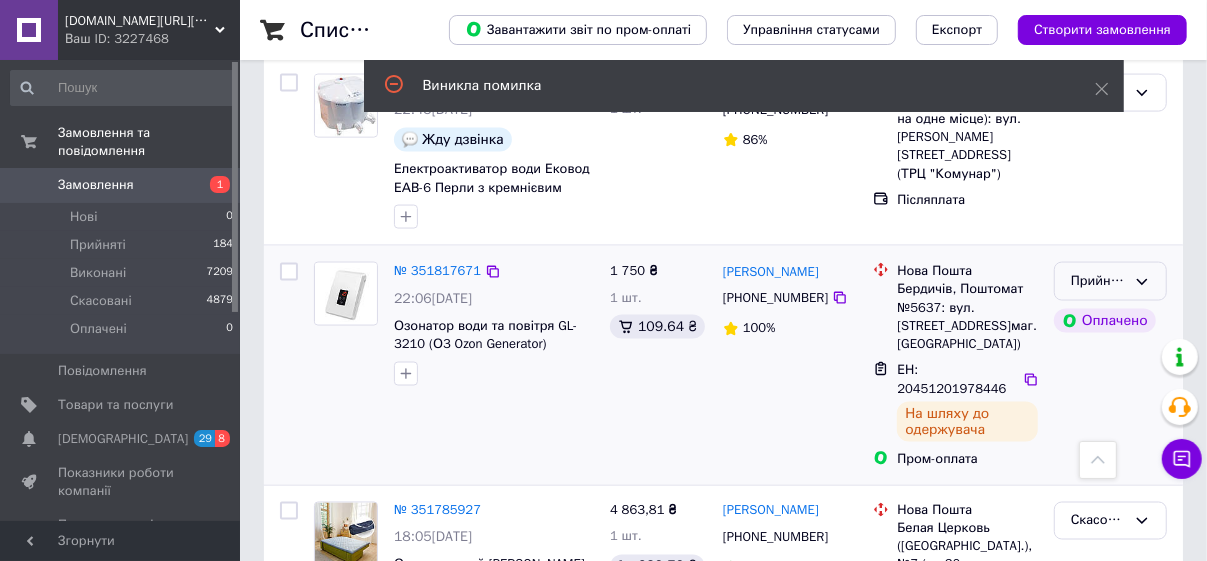 click 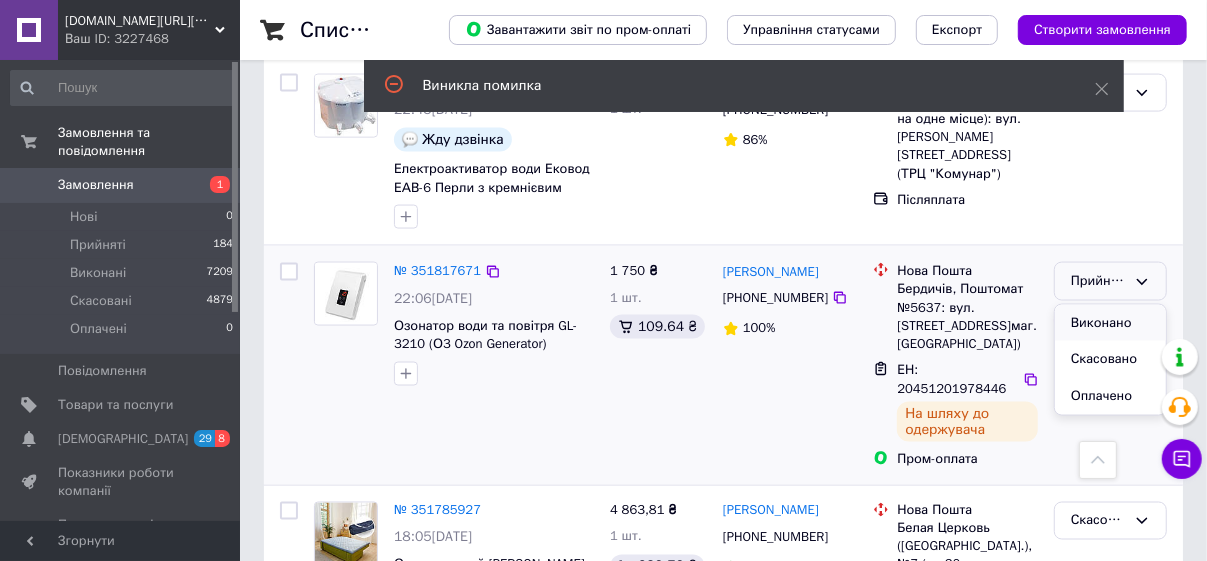 click on "Виконано" at bounding box center (1110, 323) 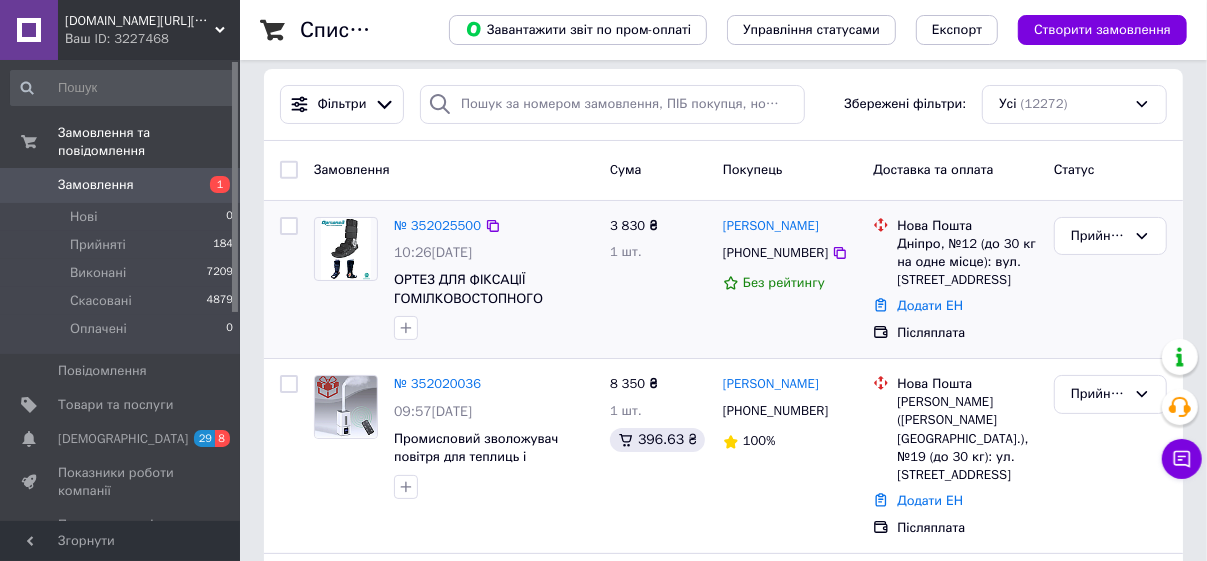scroll, scrollTop: 0, scrollLeft: 0, axis: both 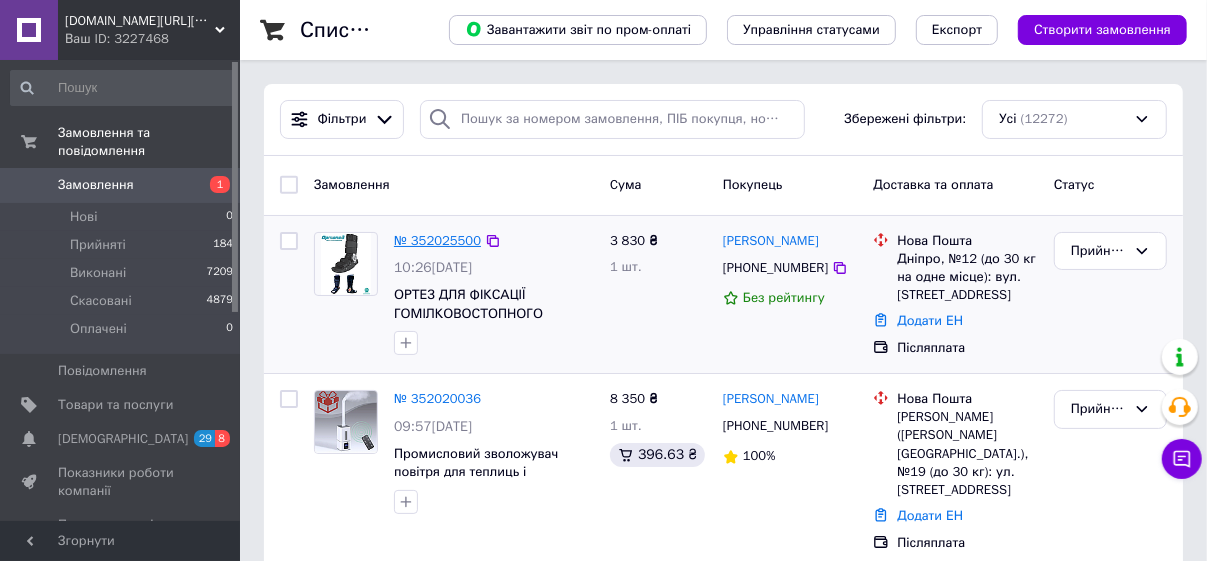 click on "№ 352025500" at bounding box center [437, 240] 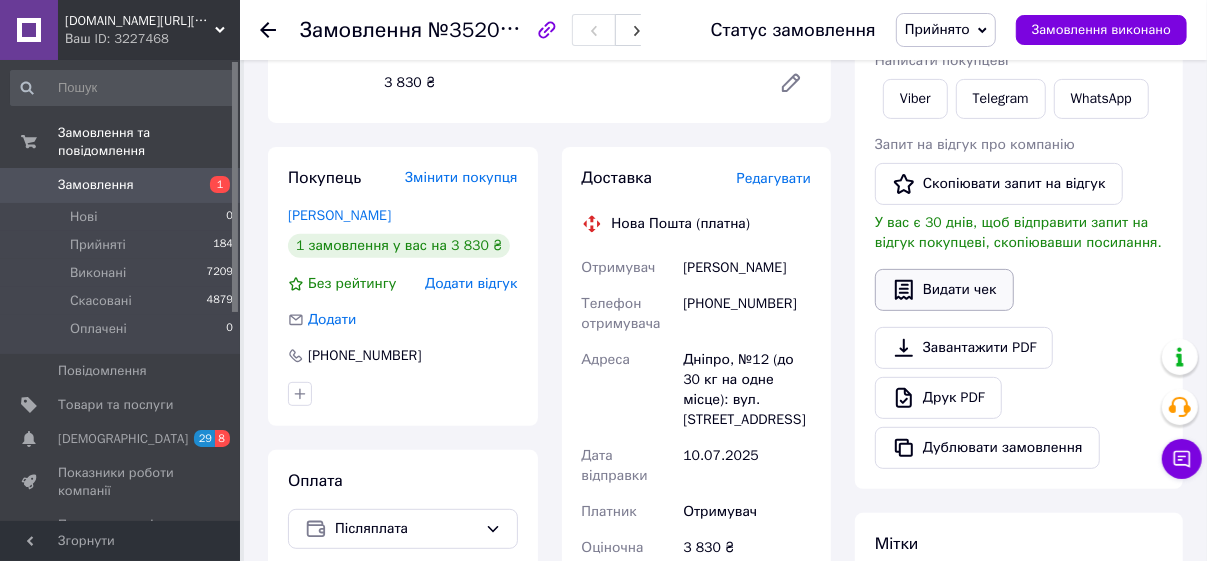 scroll, scrollTop: 308, scrollLeft: 0, axis: vertical 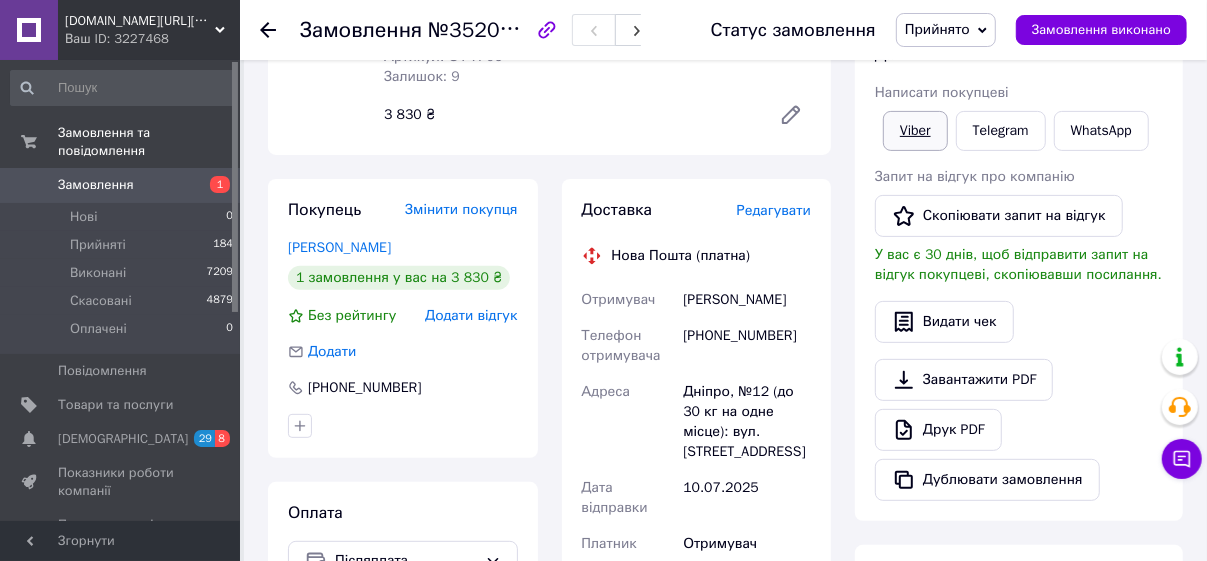 click on "Viber" at bounding box center (915, 131) 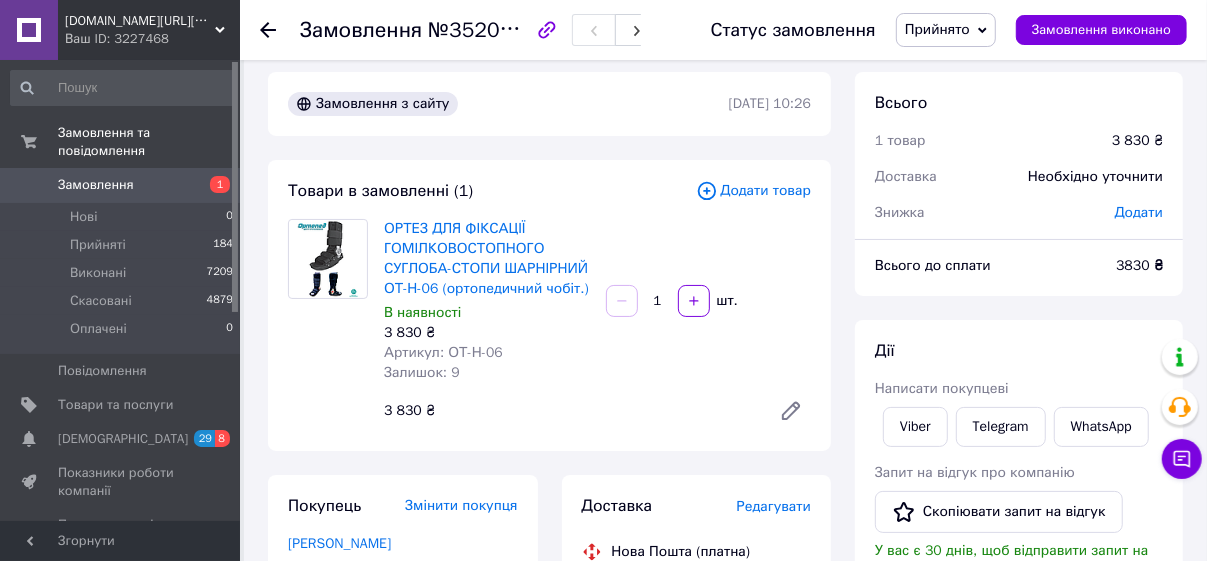 scroll, scrollTop: 0, scrollLeft: 0, axis: both 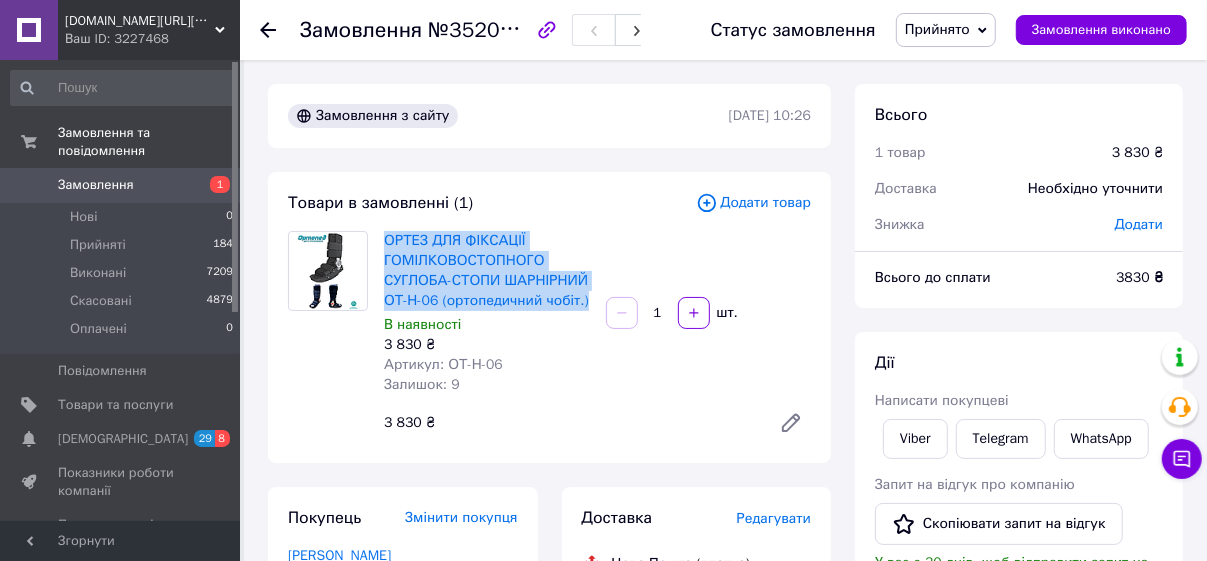 drag, startPoint x: 595, startPoint y: 304, endPoint x: 380, endPoint y: 230, distance: 227.37854 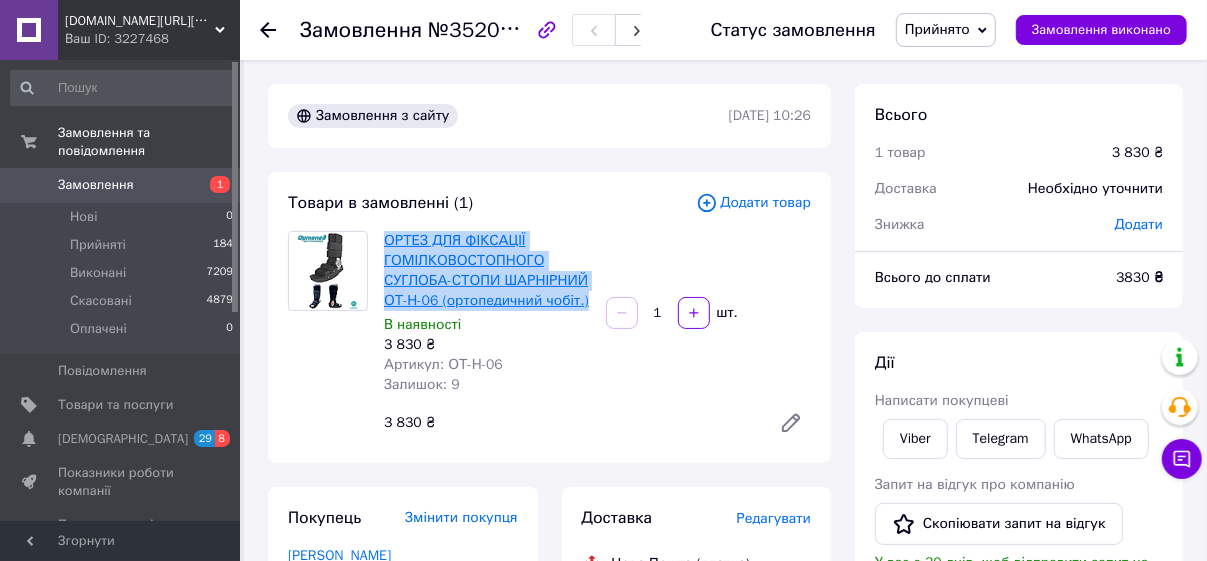 copy on "ОРТЕЗ ДЛЯ ФІКСАЦІЇ ГОМІЛКОВОСТОПНОГО СУГЛОБА-СТОПИ ШАРНІРНИЙ ОТ-Н-06 (ортопедичний чобіт.)" 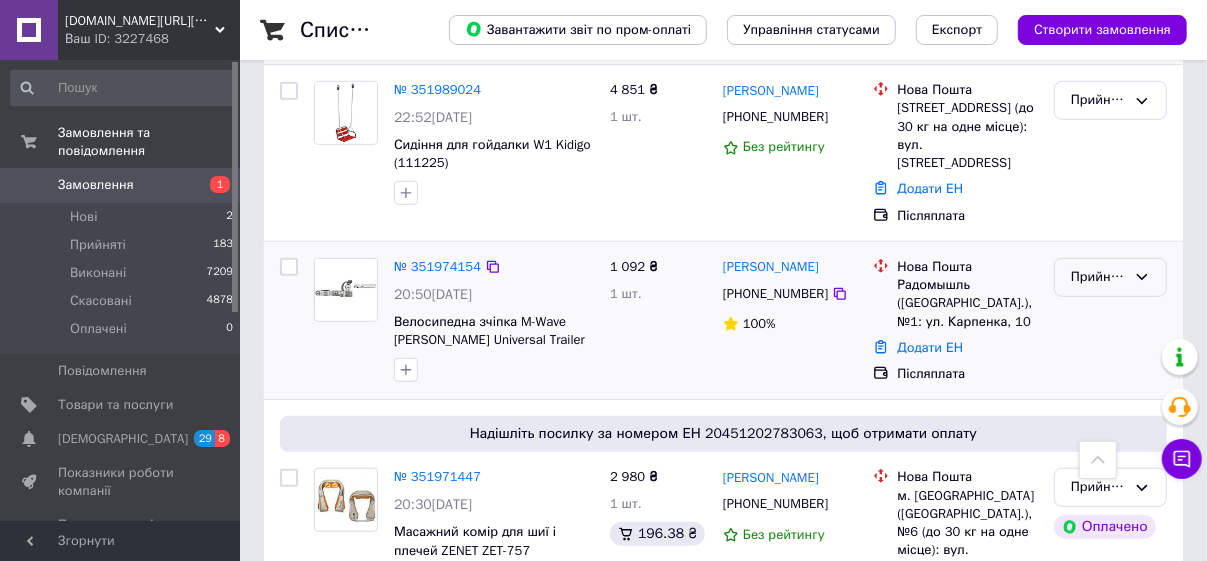 click 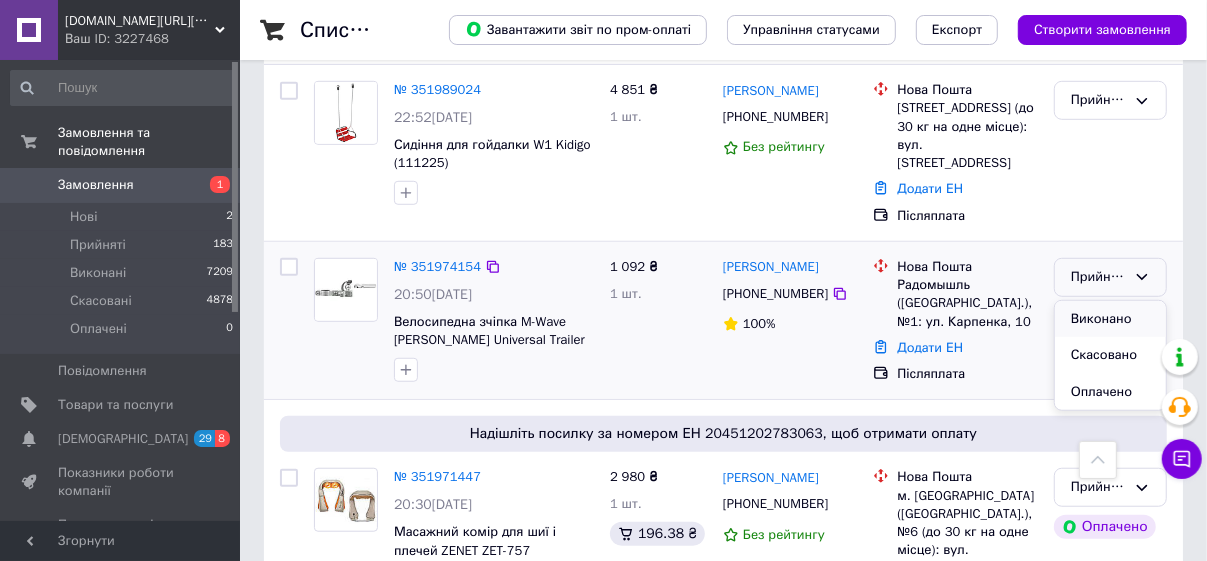scroll, scrollTop: 727, scrollLeft: 0, axis: vertical 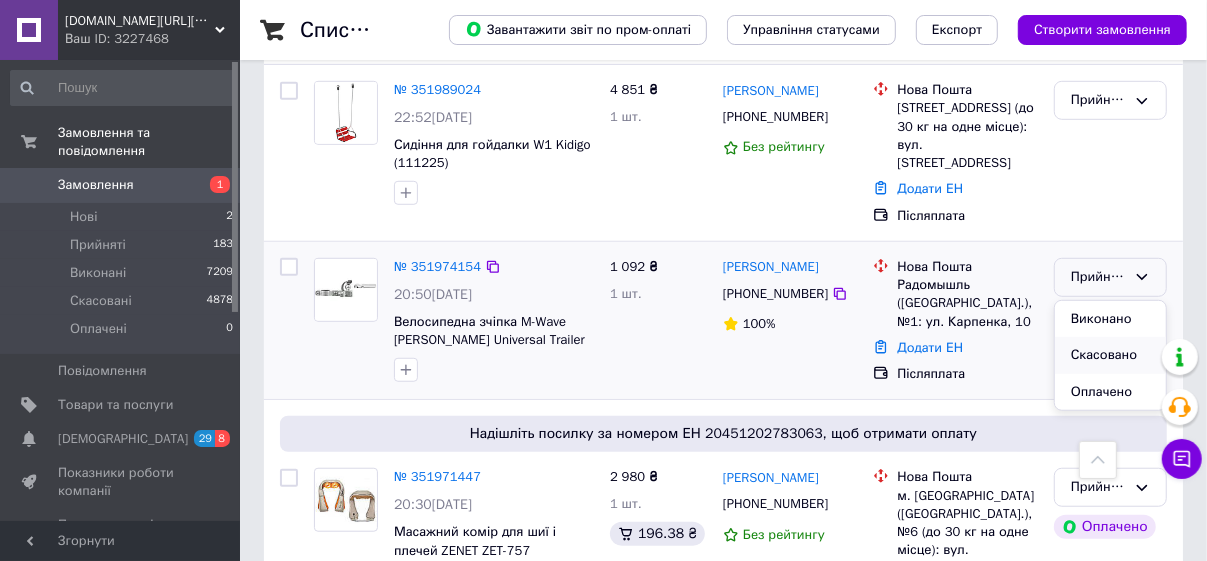 click on "Скасовано" at bounding box center (1110, 355) 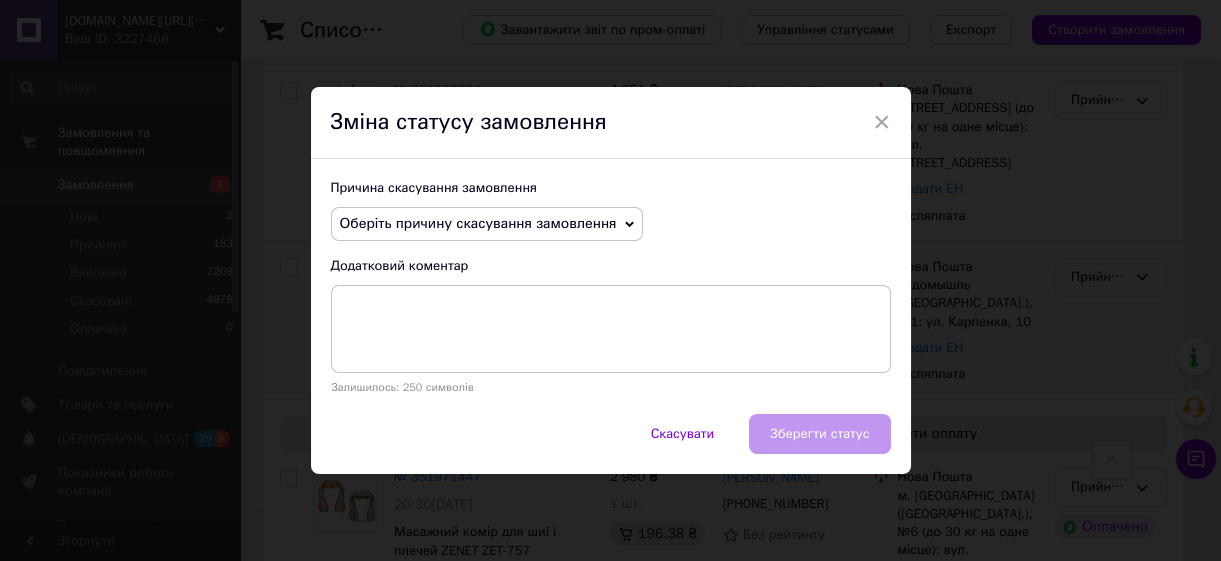 click 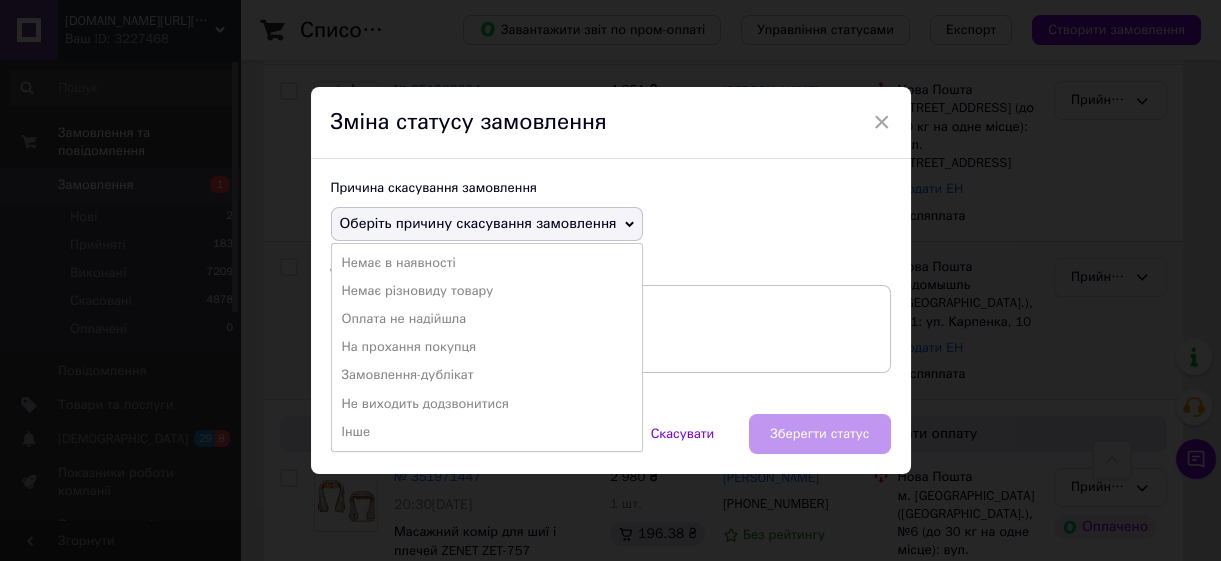 click on "Немає в наявності" at bounding box center (487, 263) 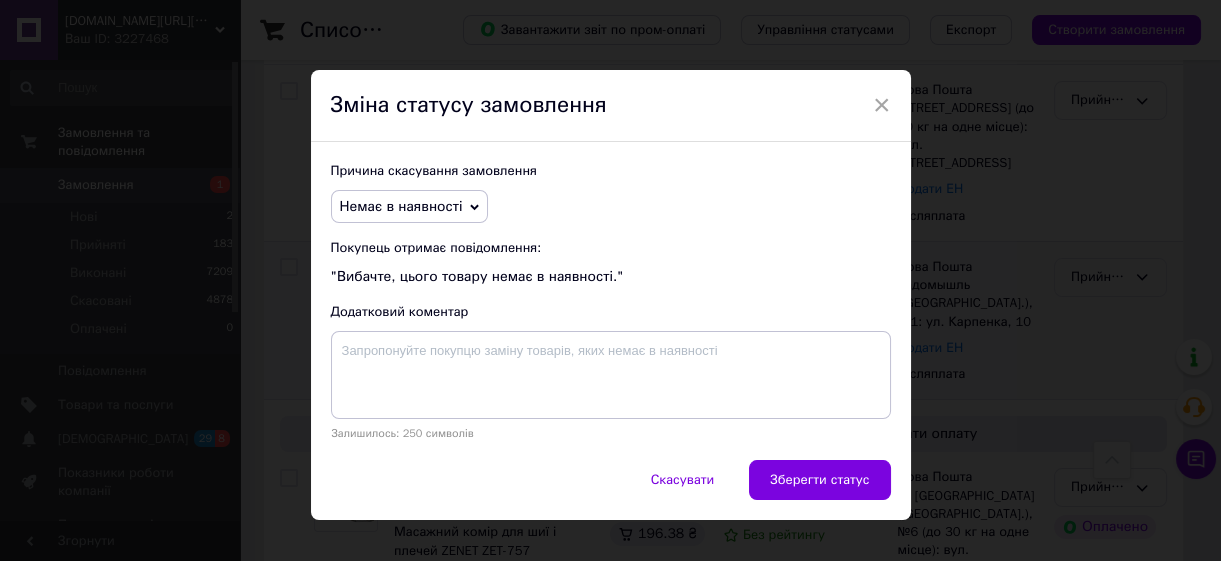 drag, startPoint x: 822, startPoint y: 491, endPoint x: 840, endPoint y: 479, distance: 21.633308 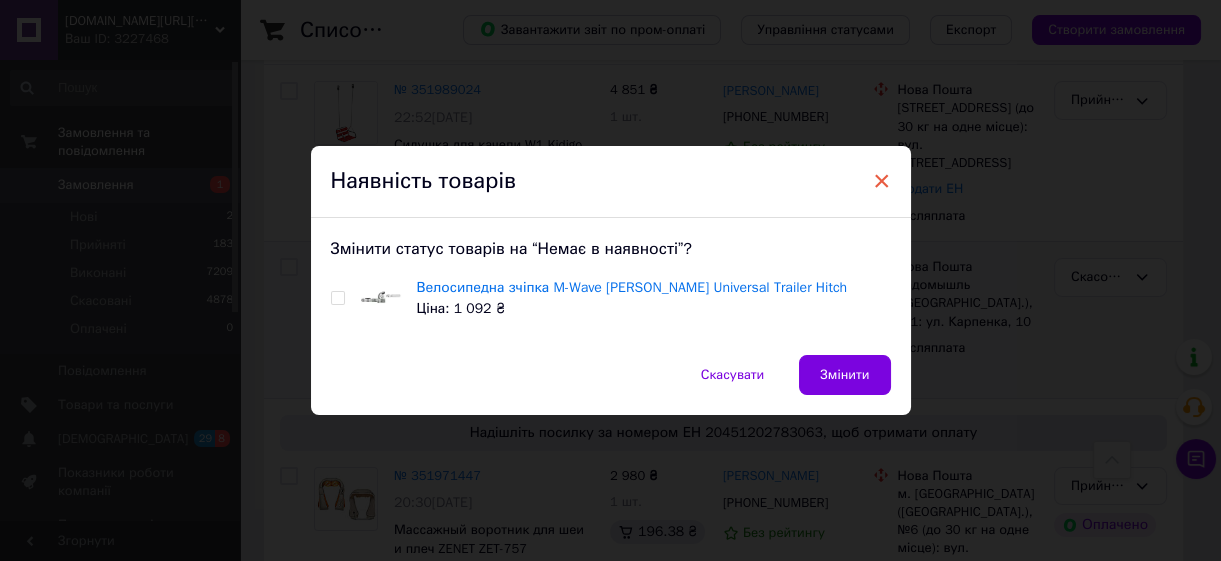 click on "×" at bounding box center (882, 181) 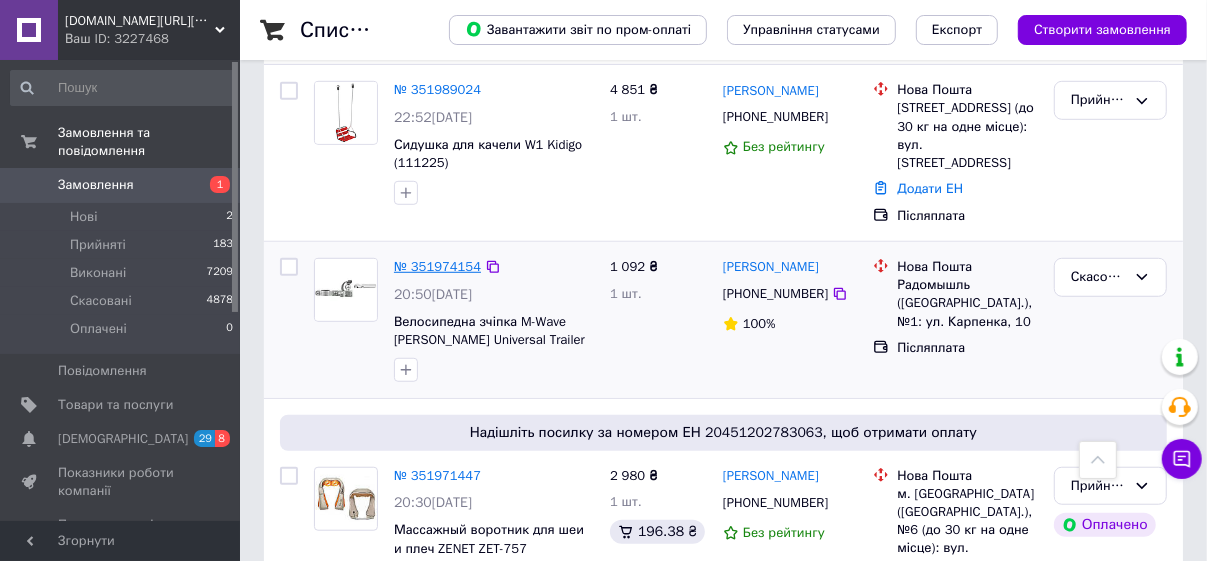 click on "№ 351974154" at bounding box center [437, 266] 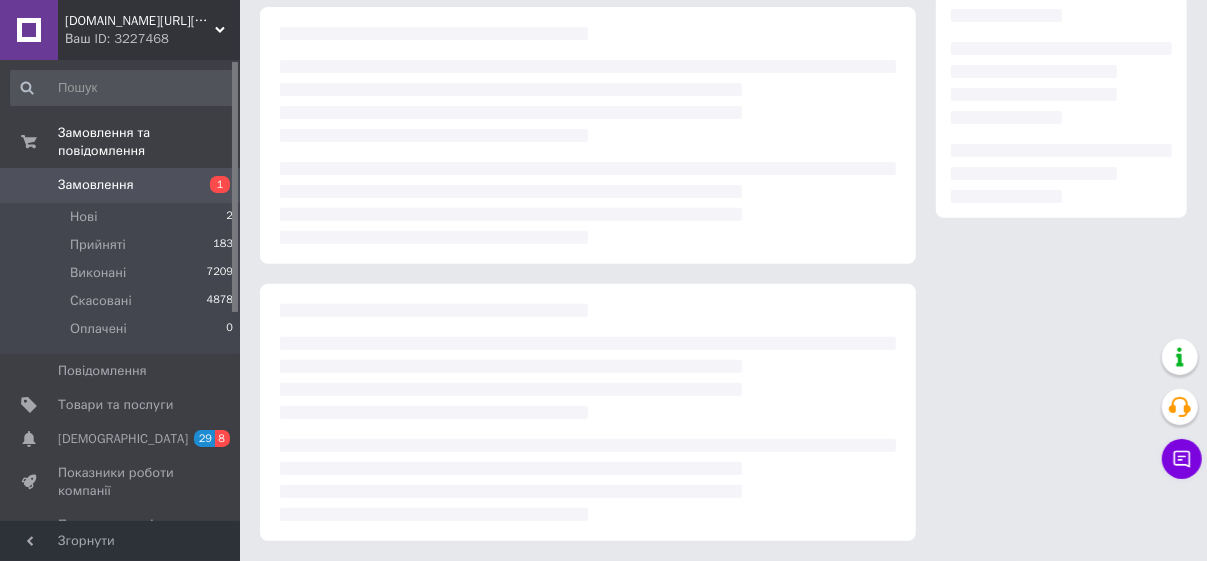 scroll, scrollTop: 0, scrollLeft: 0, axis: both 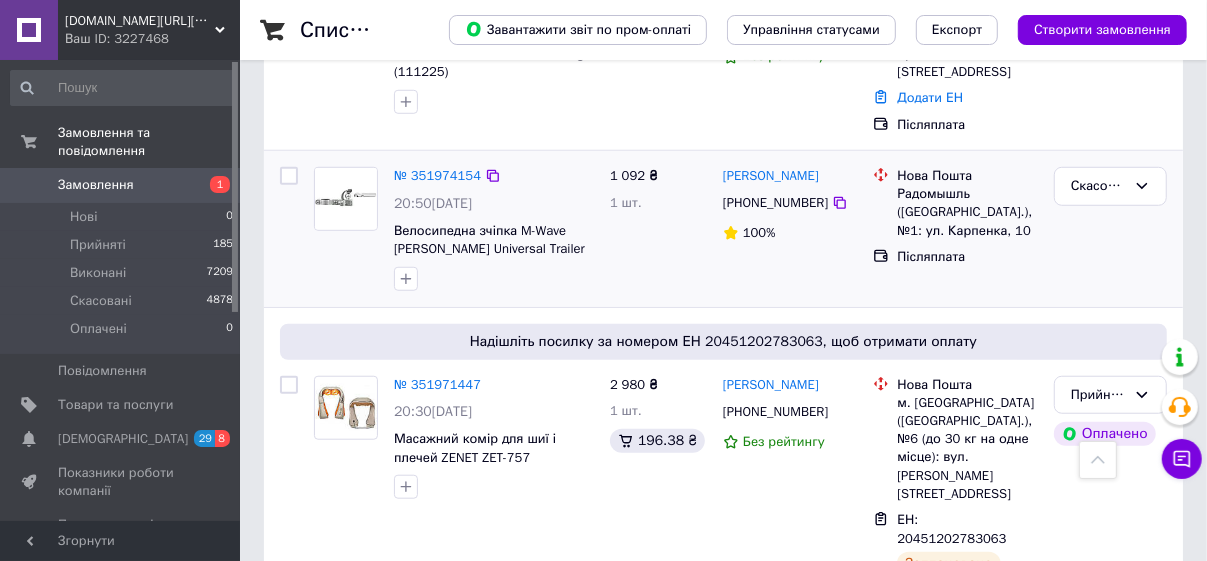 click at bounding box center (346, 199) 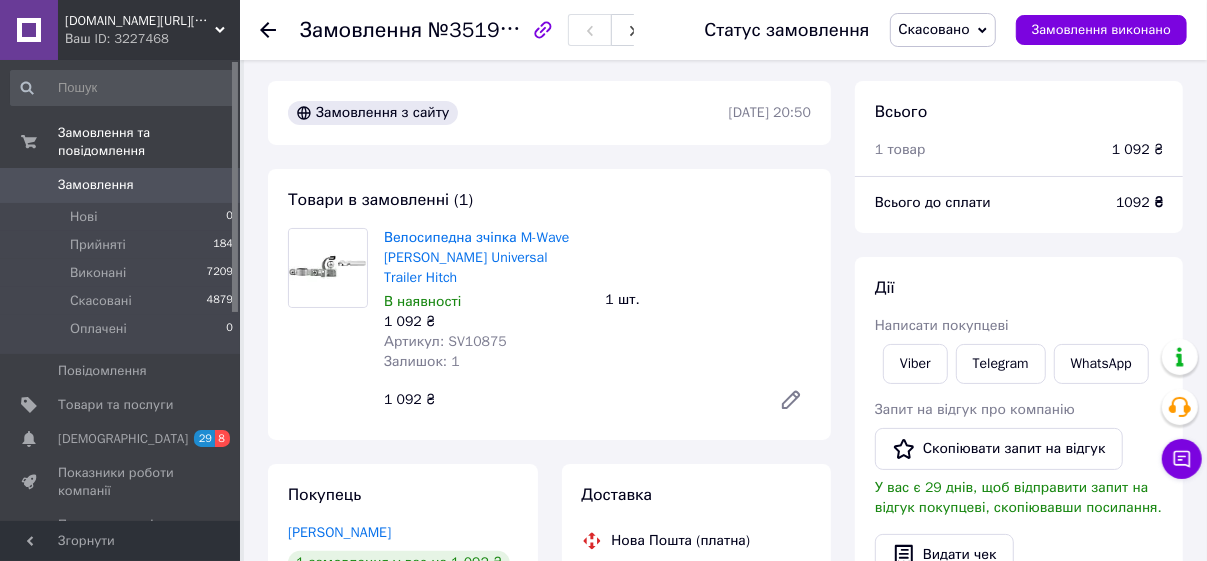 scroll, scrollTop: 0, scrollLeft: 0, axis: both 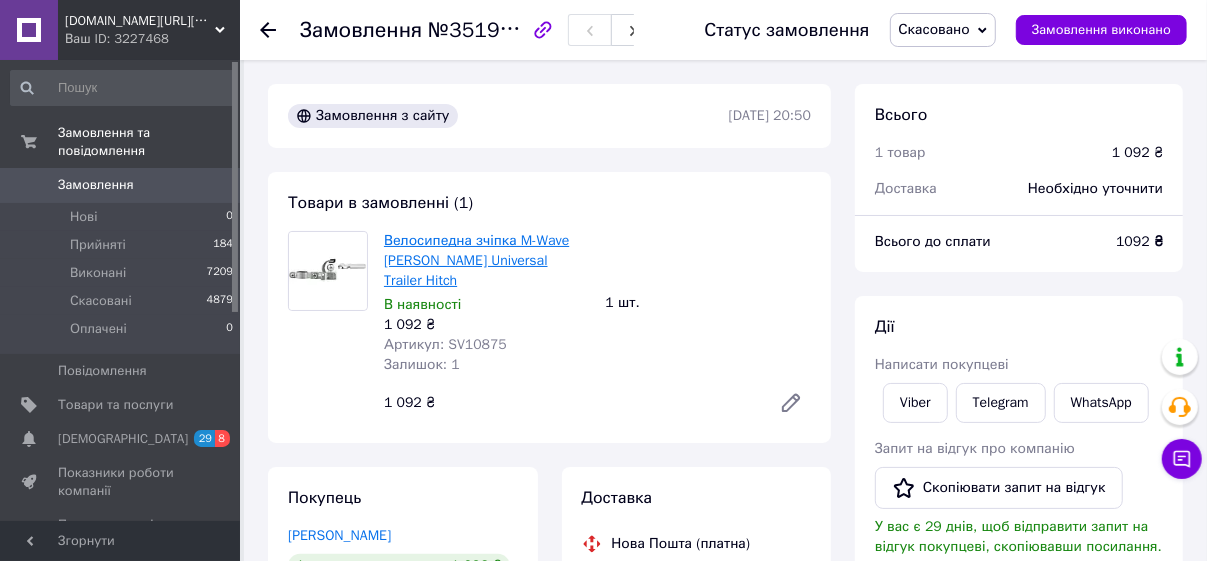 click on "Велосипедна зчіпка M-Wave [PERSON_NAME] Universal Trailer Hitch" at bounding box center [476, 260] 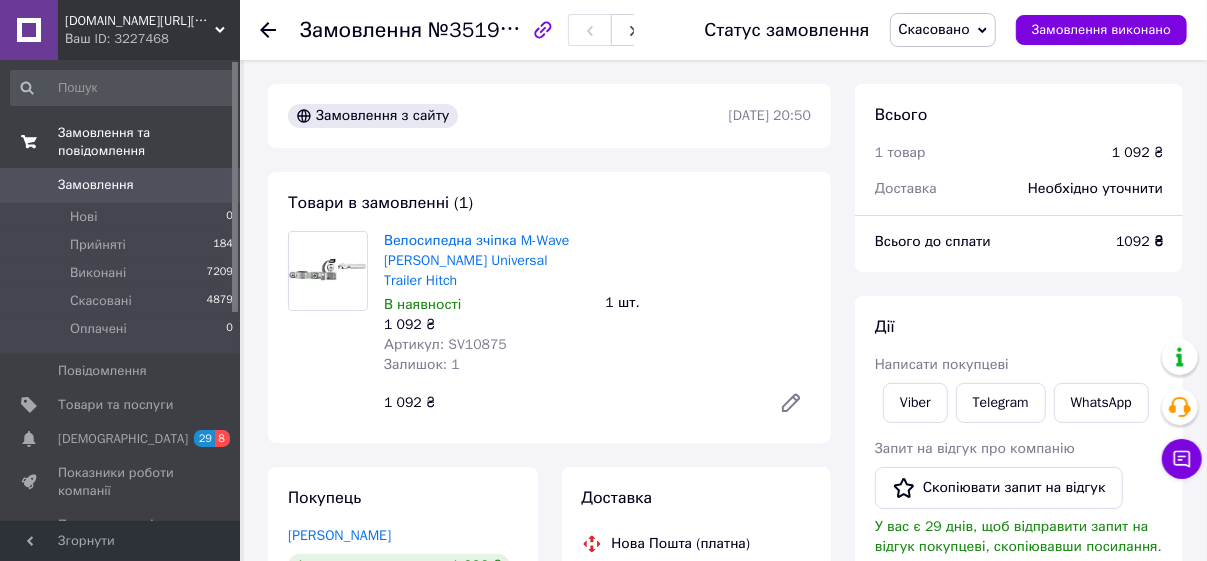 click on "Замовлення та повідомлення" at bounding box center (149, 142) 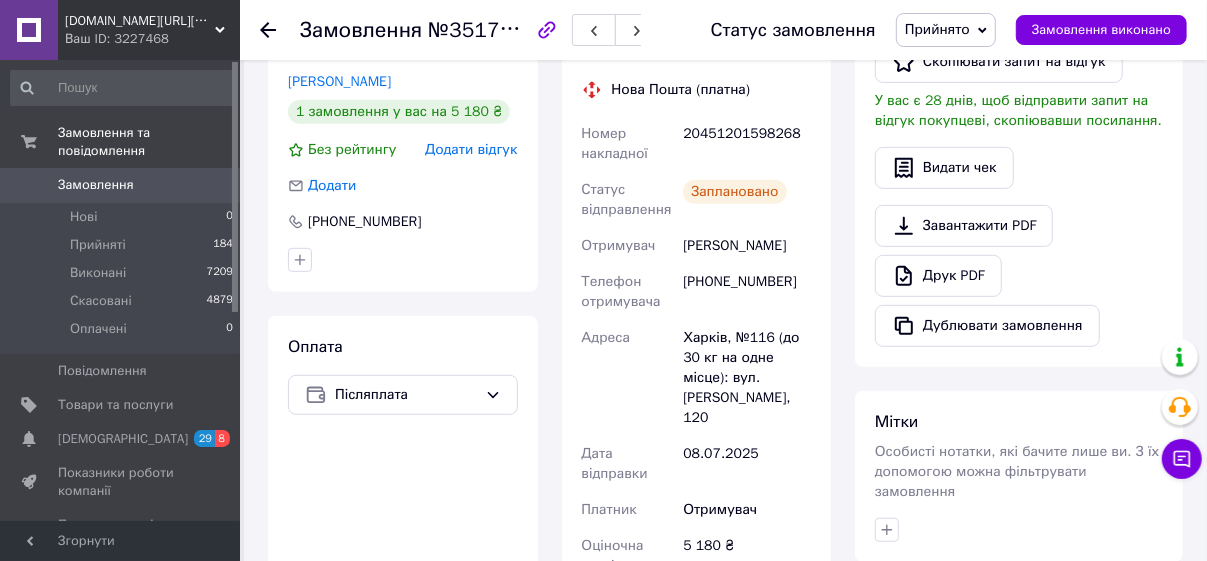 scroll, scrollTop: 454, scrollLeft: 0, axis: vertical 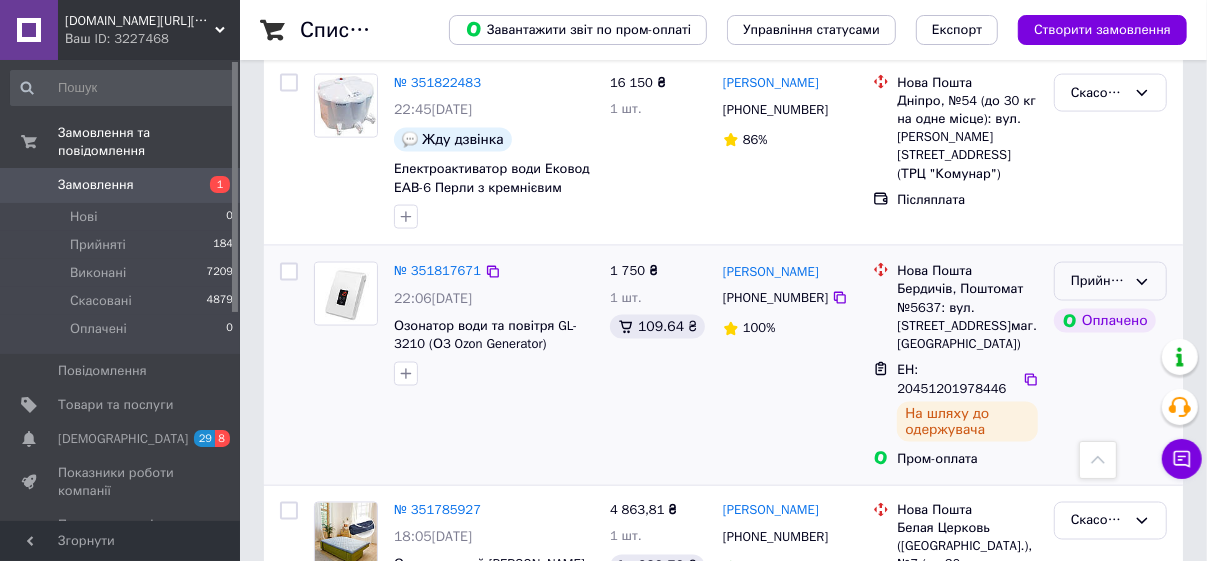 click 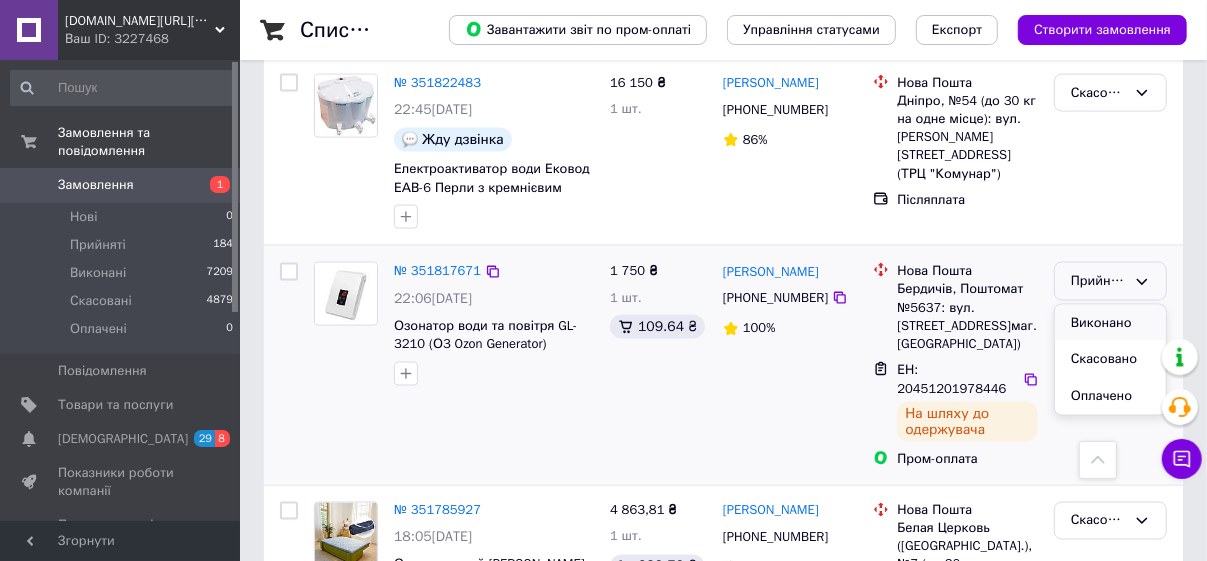 click on "Виконано" at bounding box center (1110, 323) 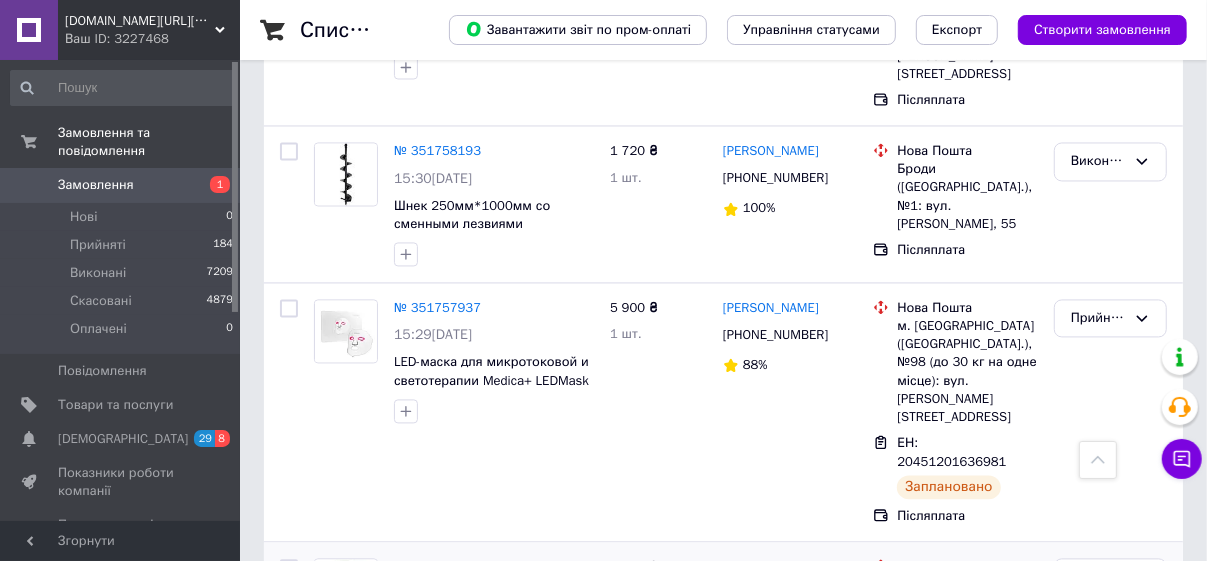 scroll, scrollTop: 2363, scrollLeft: 0, axis: vertical 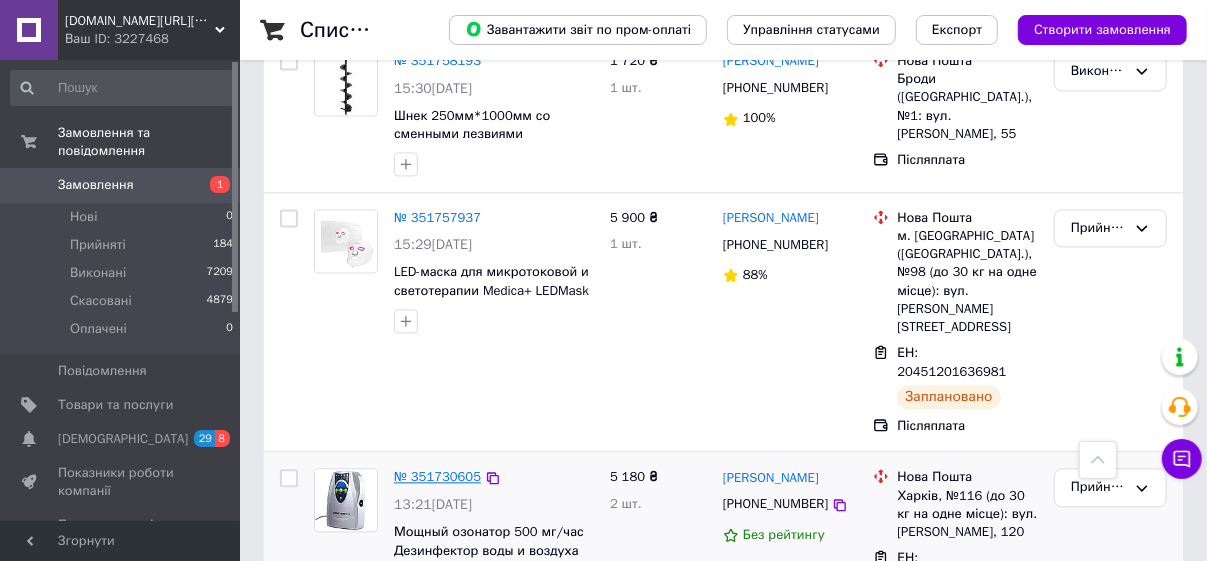 click on "№ 351730605" at bounding box center (437, 476) 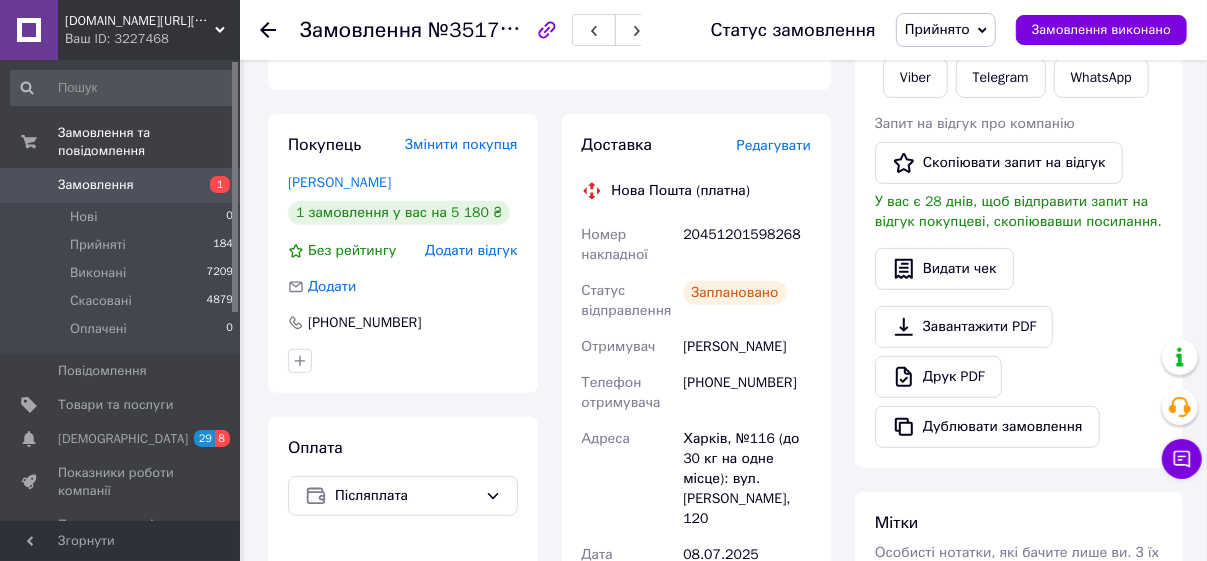 scroll, scrollTop: 363, scrollLeft: 0, axis: vertical 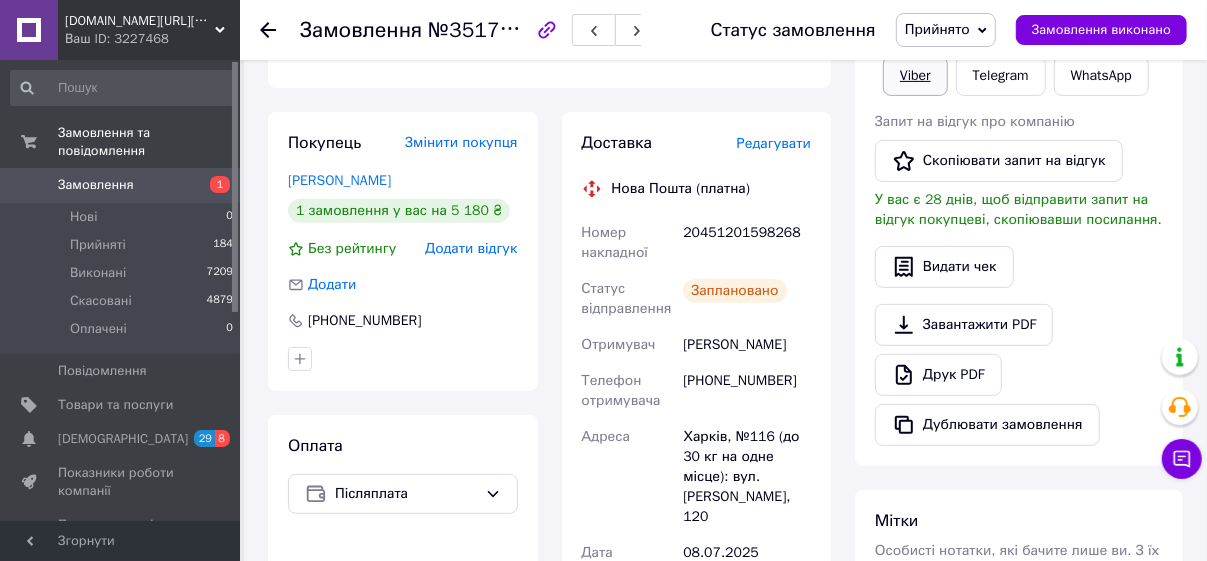 click on "Viber" at bounding box center [915, 76] 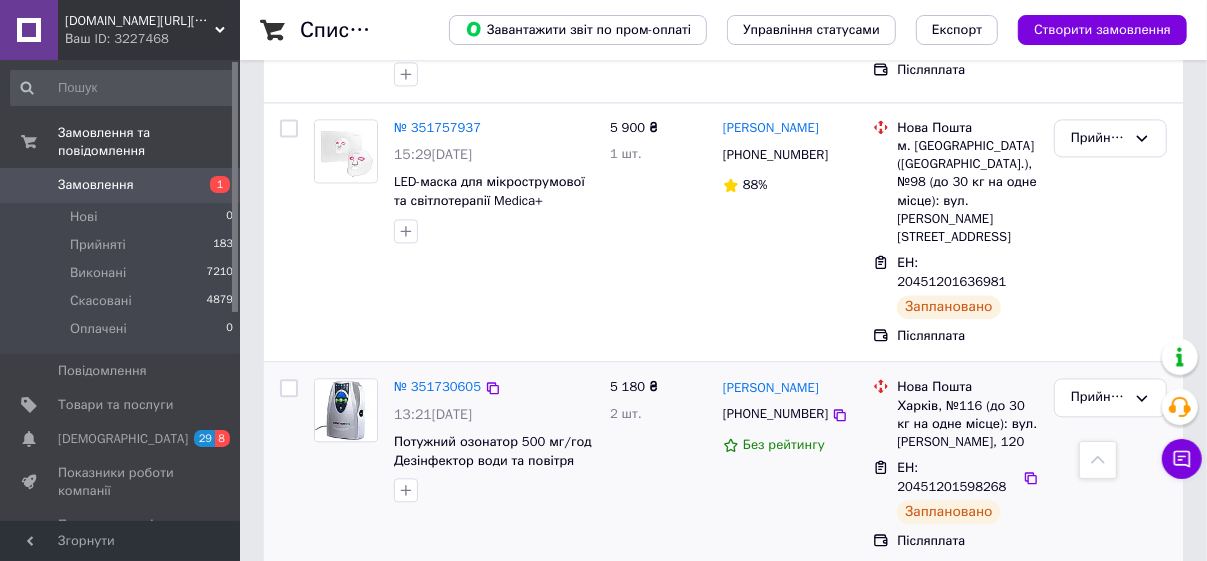 scroll, scrollTop: 2454, scrollLeft: 0, axis: vertical 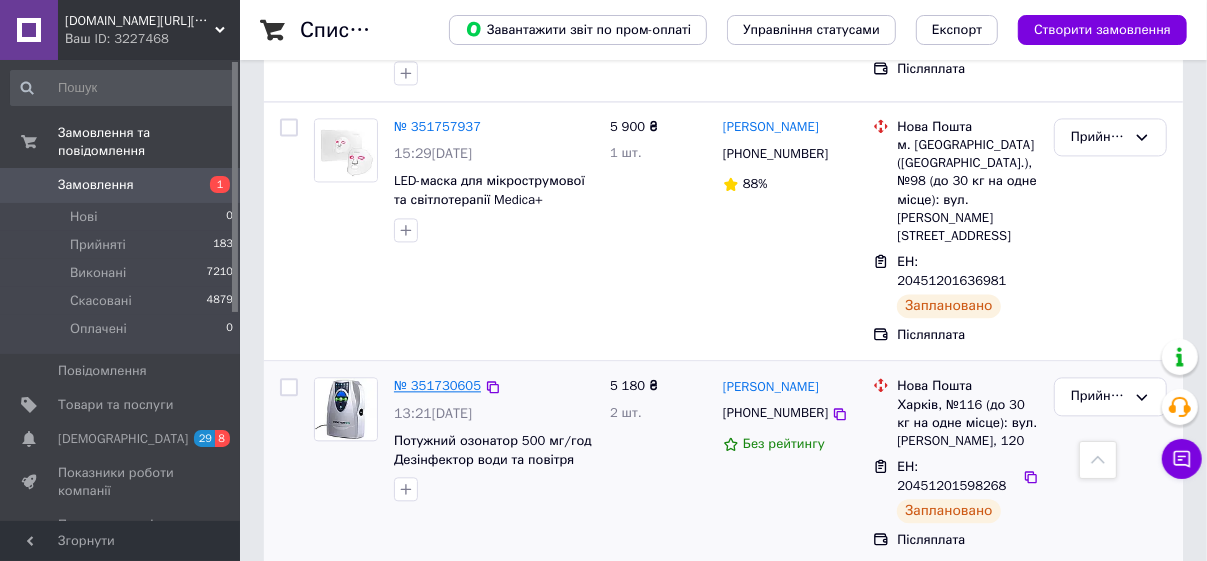 click on "№ 351730605" at bounding box center [437, 385] 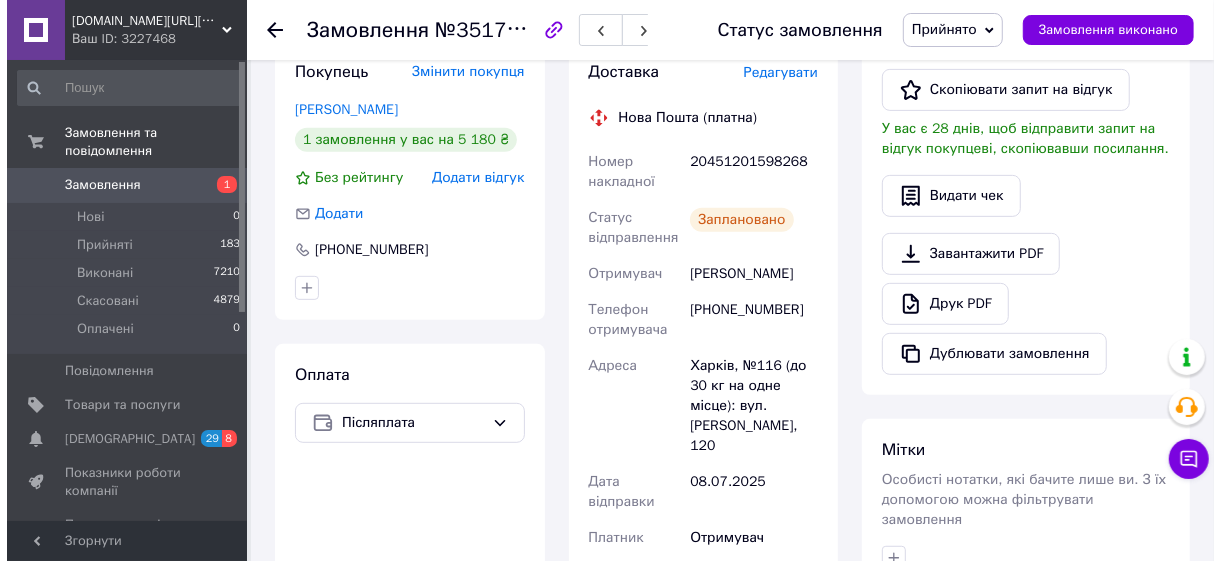 scroll, scrollTop: 408, scrollLeft: 0, axis: vertical 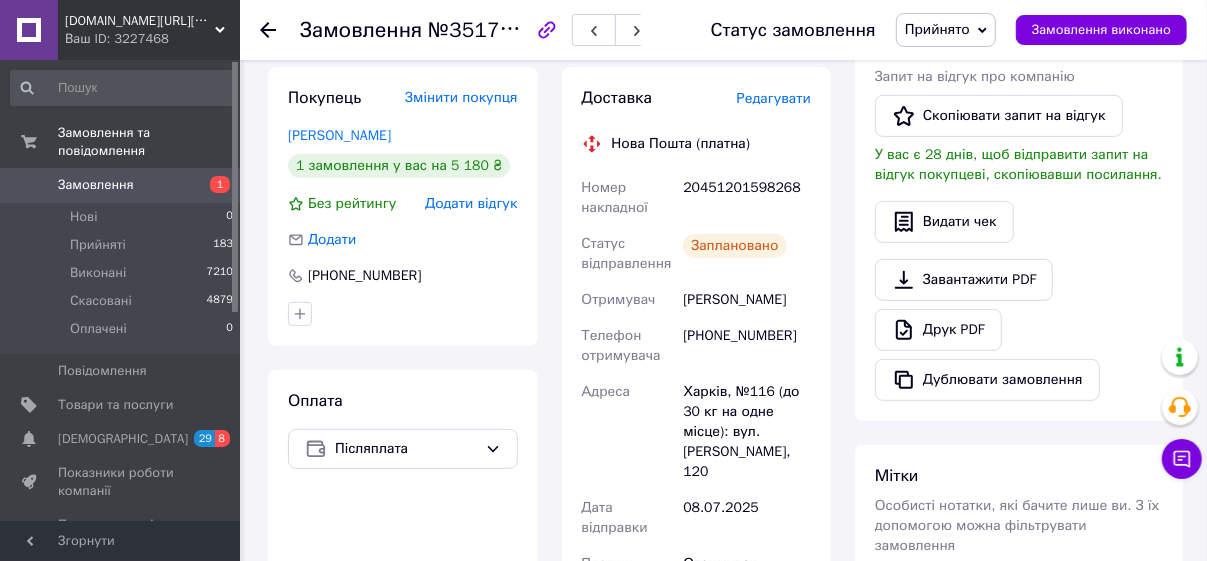 click on "Редагувати" at bounding box center [774, 98] 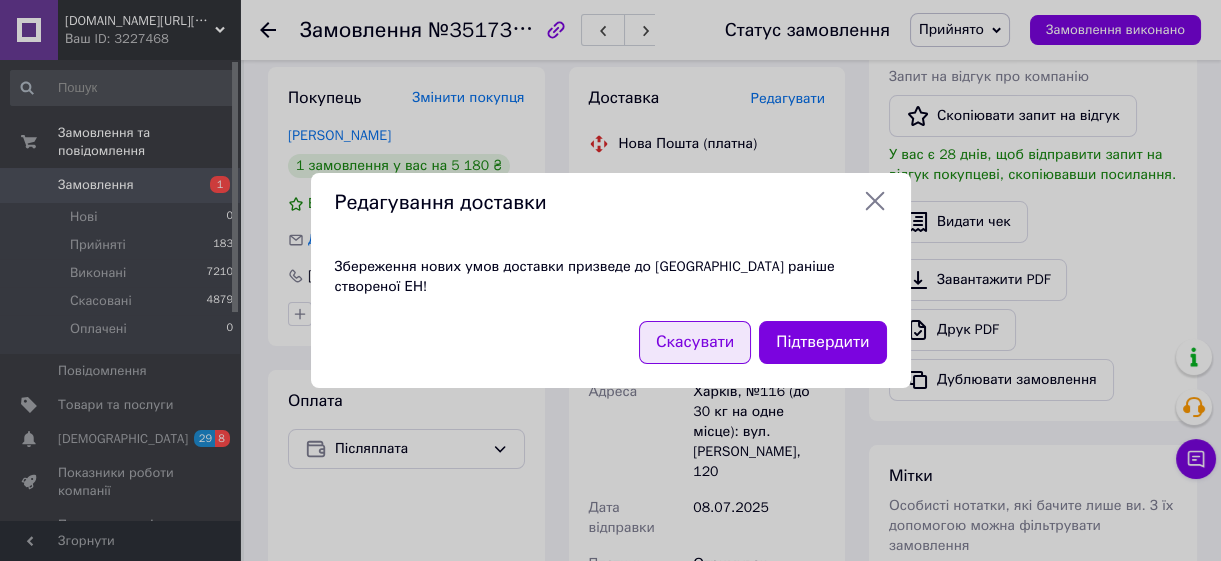 click on "Скасувати" at bounding box center [695, 342] 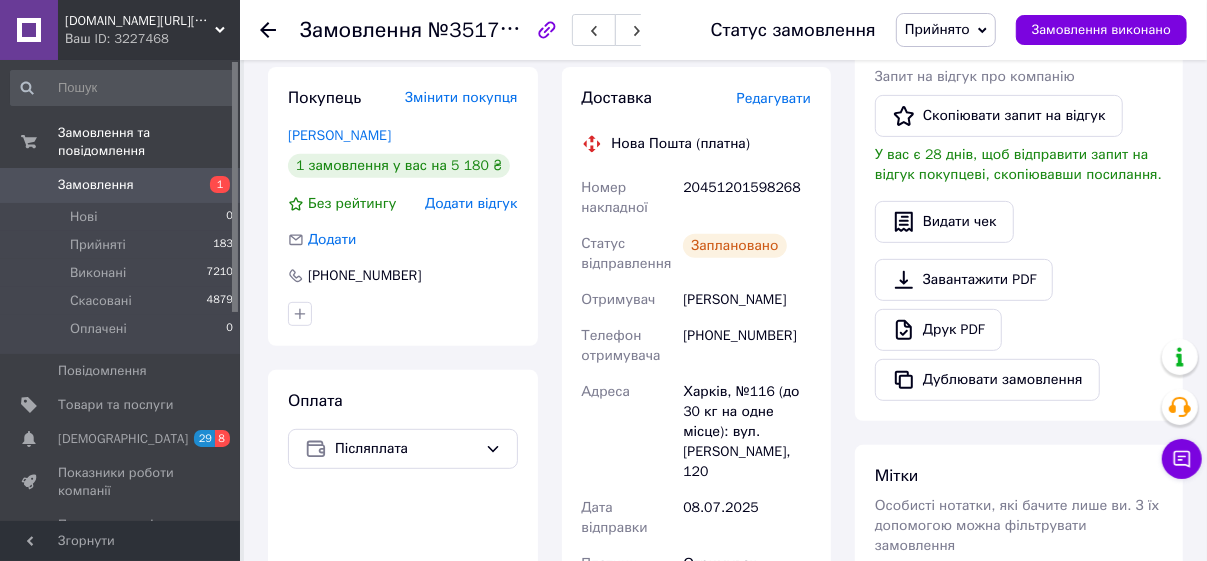 click on "Редагувати" at bounding box center [774, 98] 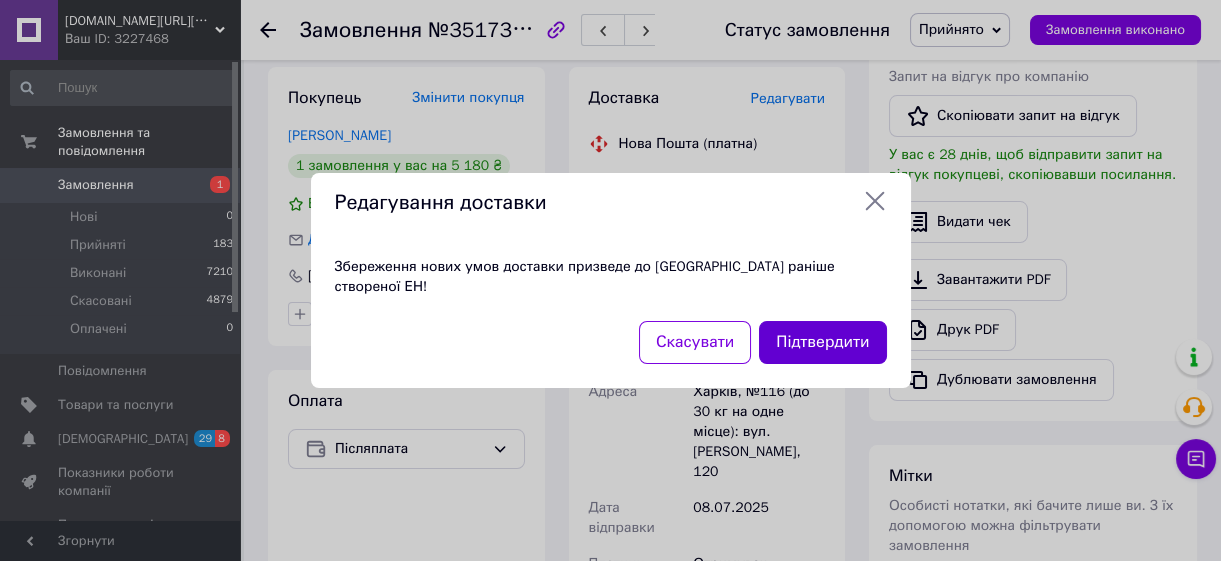 click on "Підтвердити" at bounding box center [822, 342] 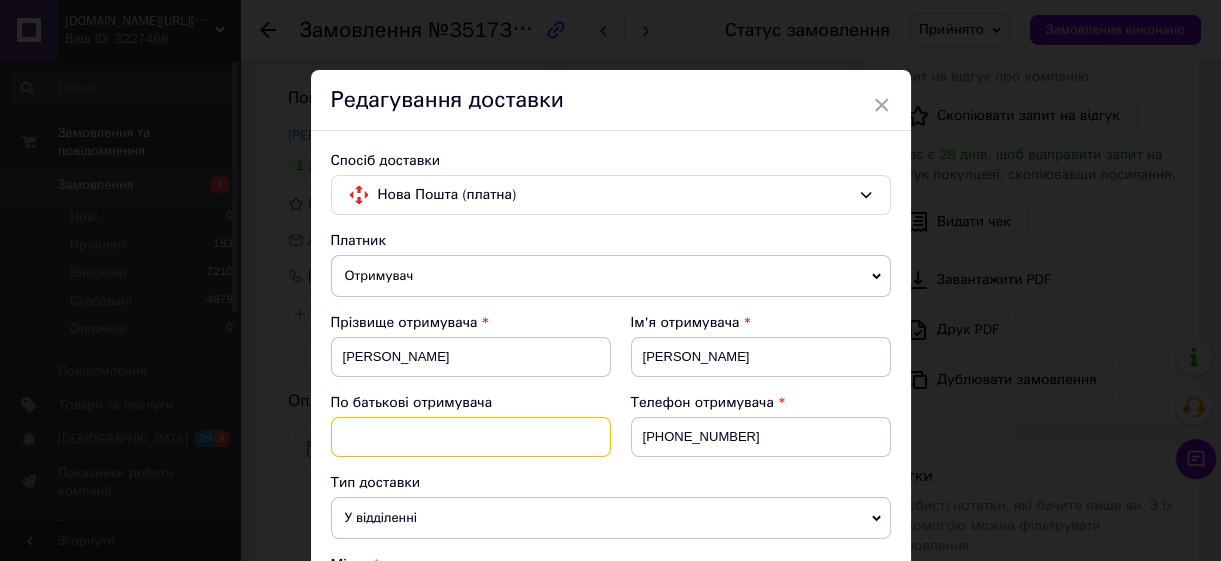 drag, startPoint x: 385, startPoint y: 436, endPoint x: 399, endPoint y: 426, distance: 17.20465 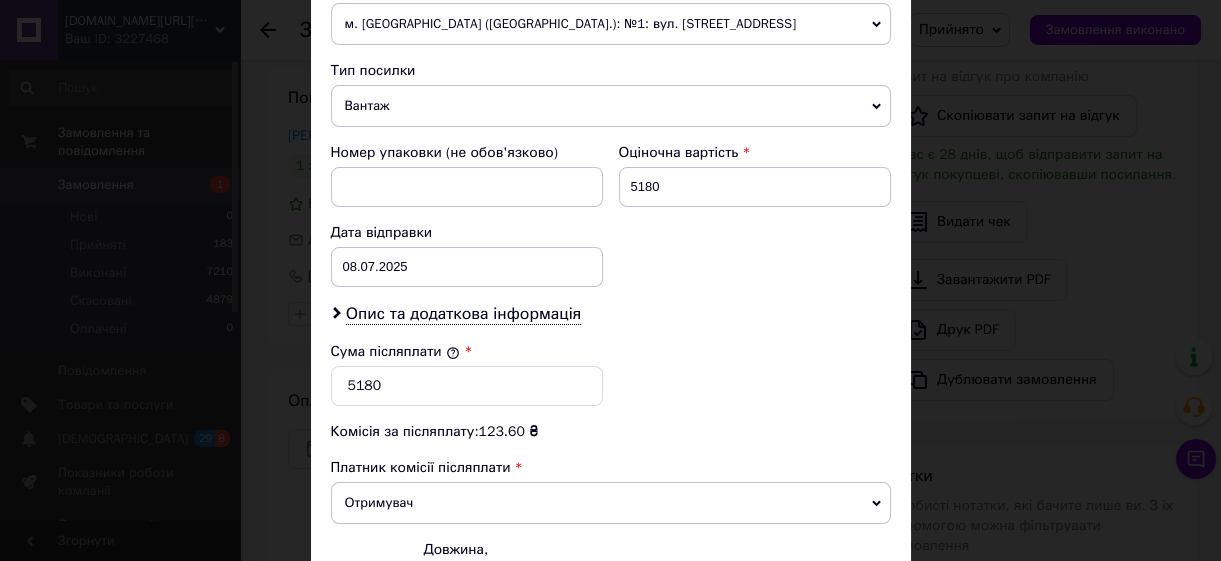 scroll, scrollTop: 909, scrollLeft: 0, axis: vertical 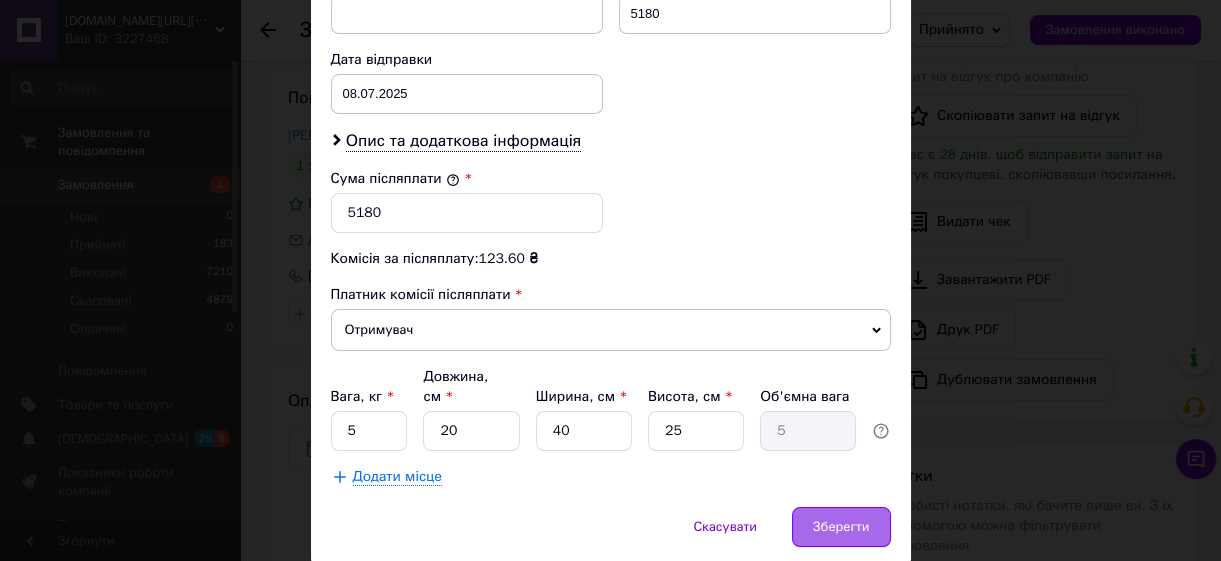 click on "Зберегти" at bounding box center [841, 527] 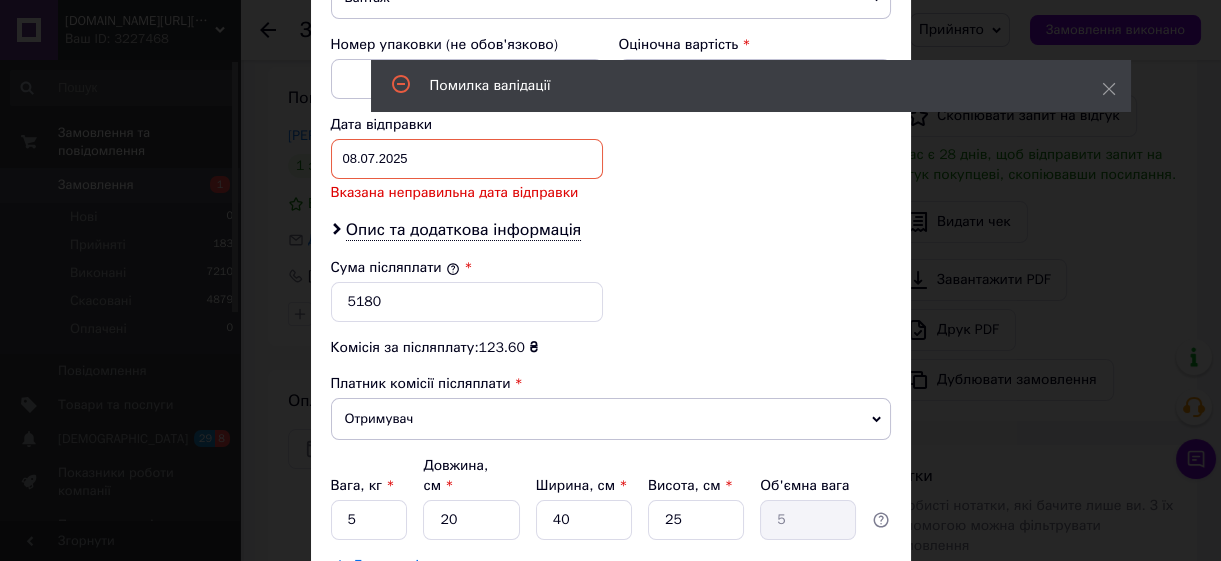 scroll, scrollTop: 818, scrollLeft: 0, axis: vertical 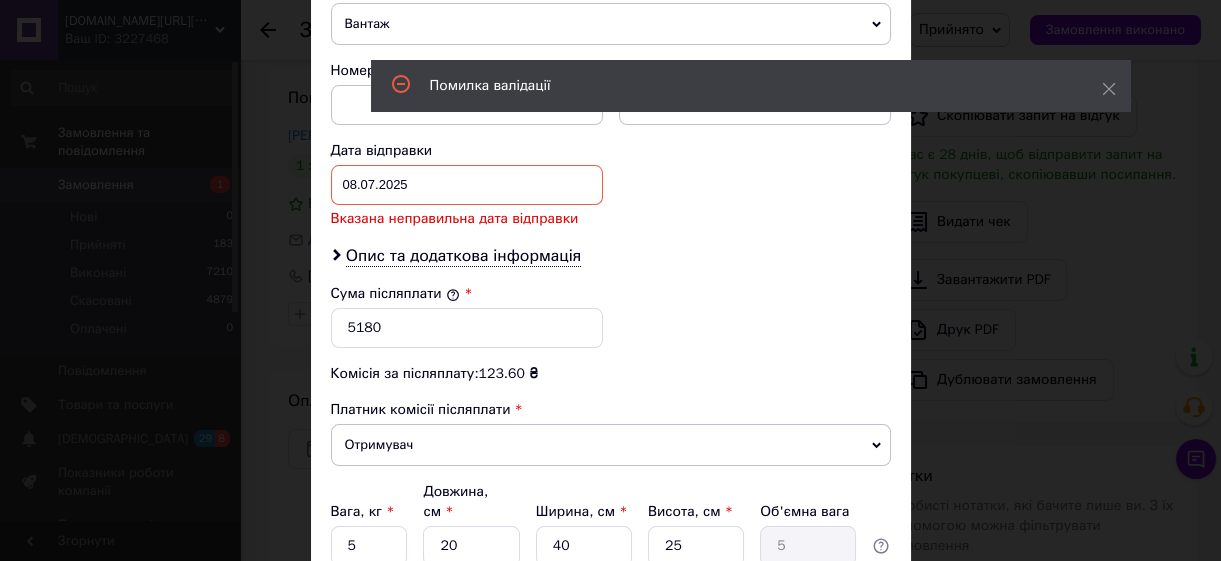 click on "08.07.2025 < 2025 > < Июль > Пн Вт Ср Чт Пт Сб Вс 30 1 2 3 4 5 6 7 8 9 10 11 12 13 14 15 16 17 18 19 20 21 22 23 24 25 26 27 28 29 30 31 1 2 3 4 5 6 7 8 9 10" at bounding box center (467, 185) 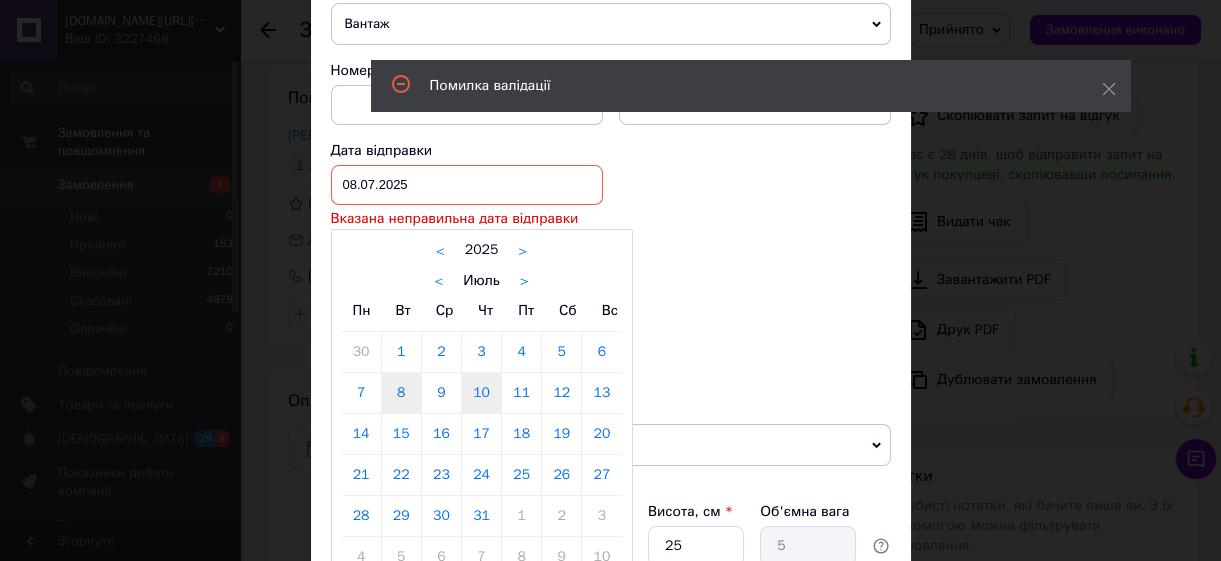 click on "10" at bounding box center [481, 393] 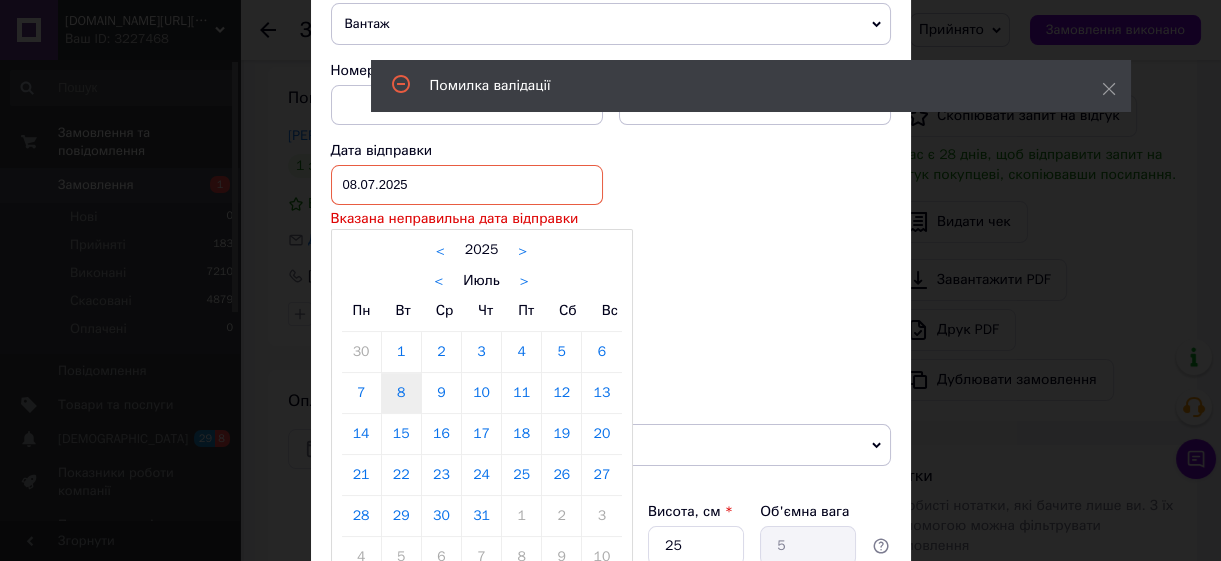 type on "10.07.2025" 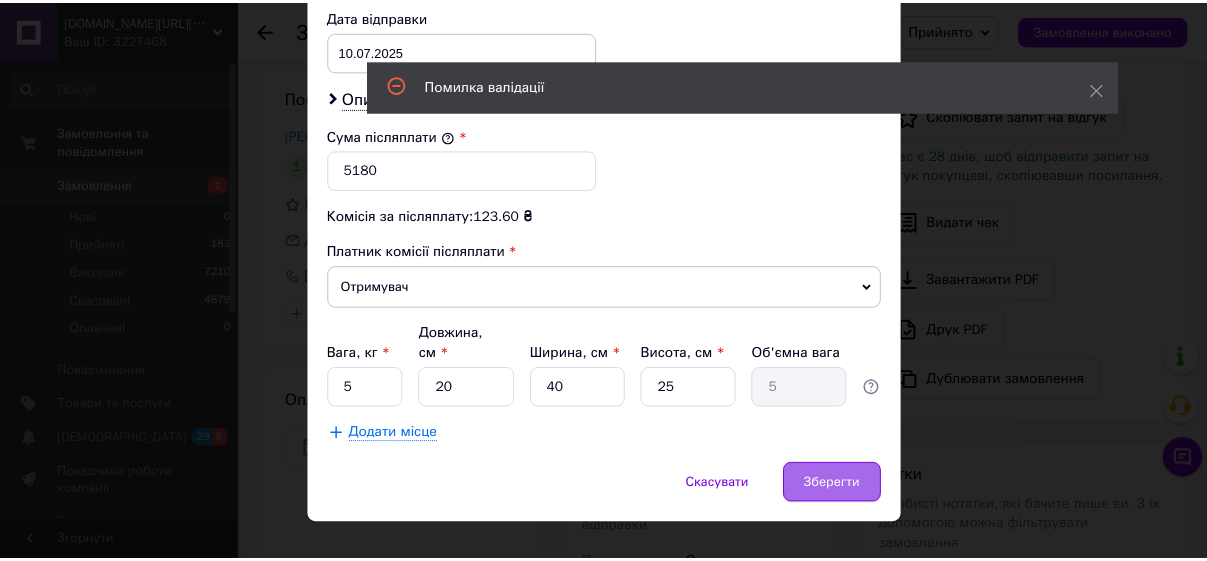 scroll, scrollTop: 961, scrollLeft: 0, axis: vertical 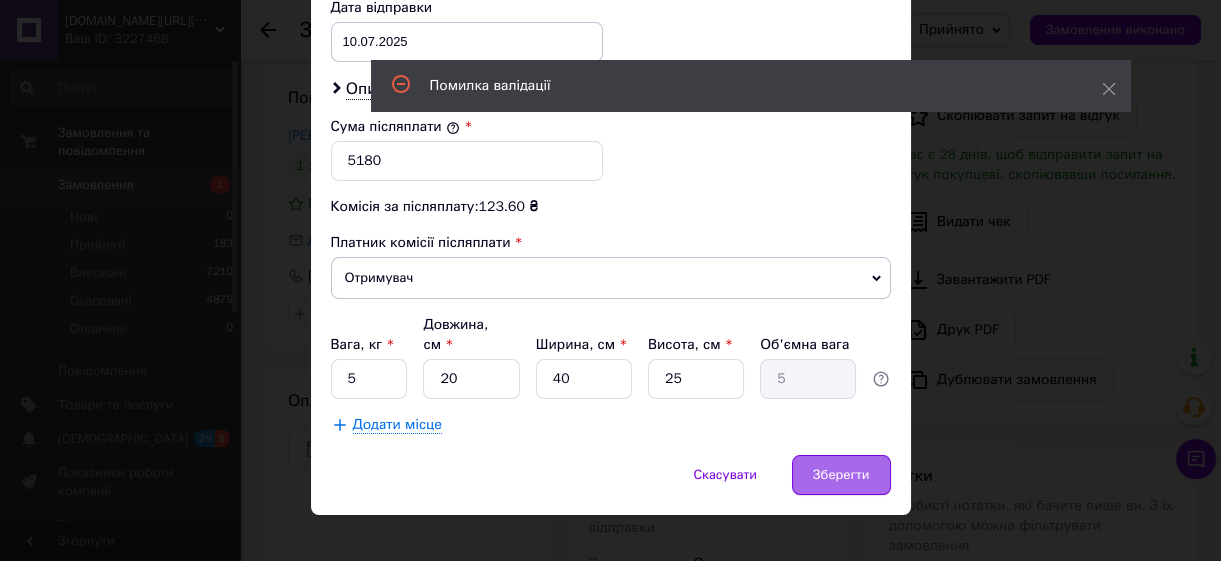 click on "Зберегти" at bounding box center (841, 475) 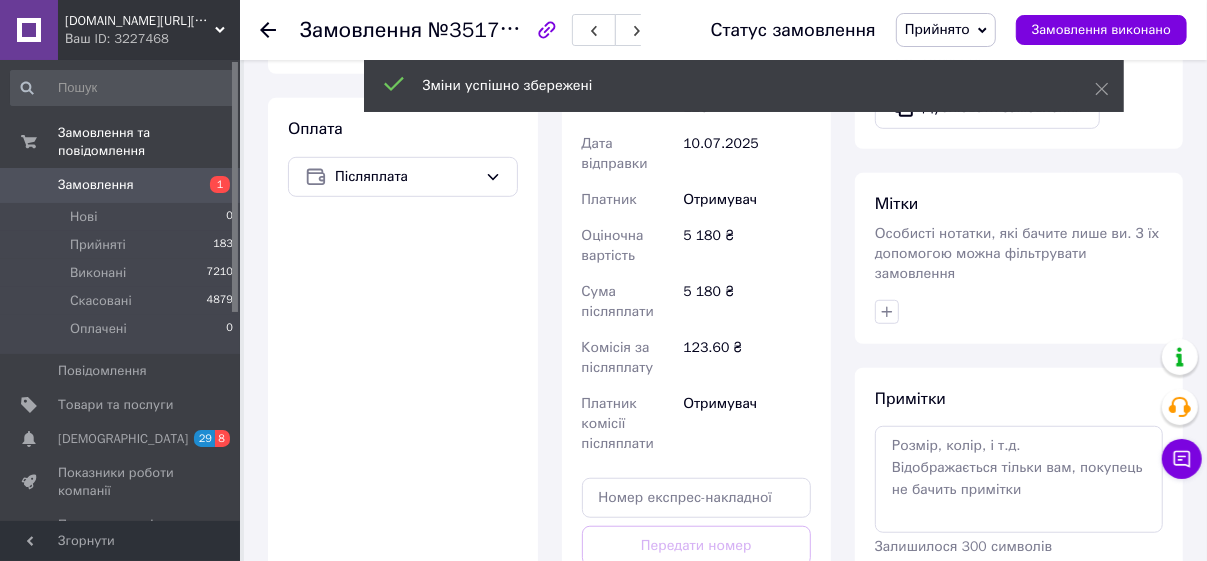 scroll, scrollTop: 862, scrollLeft: 0, axis: vertical 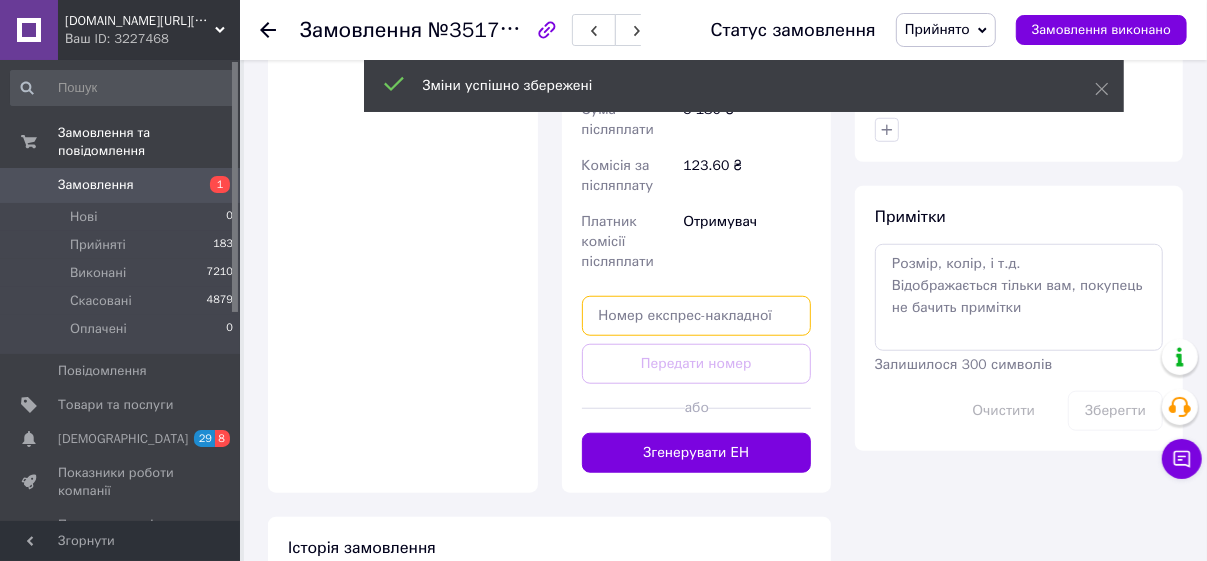 click at bounding box center (697, 316) 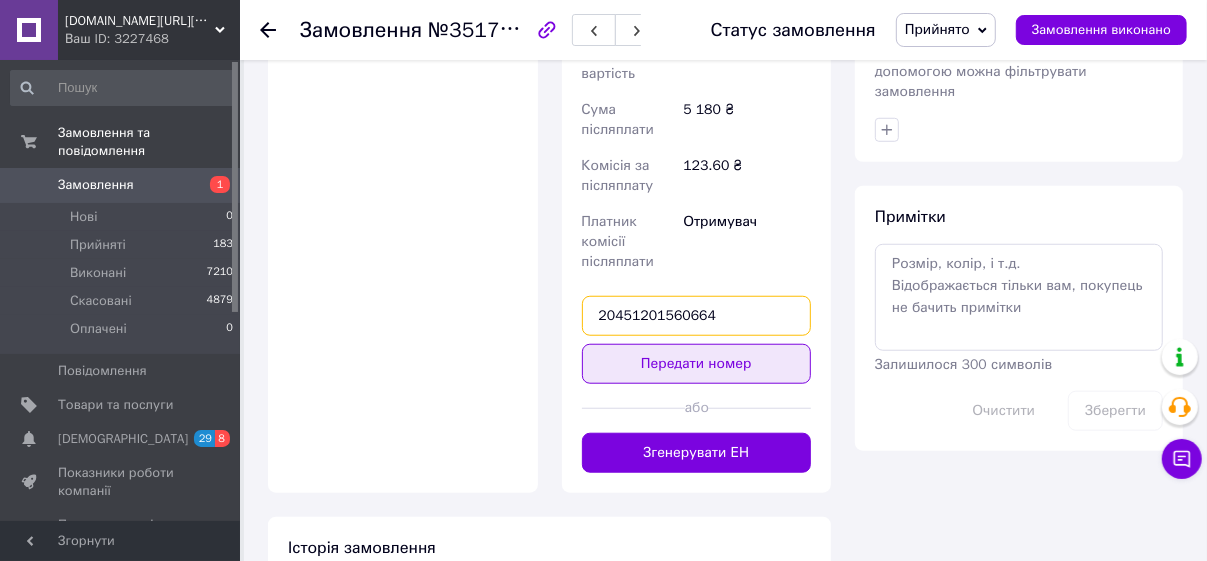 type on "20451201560664" 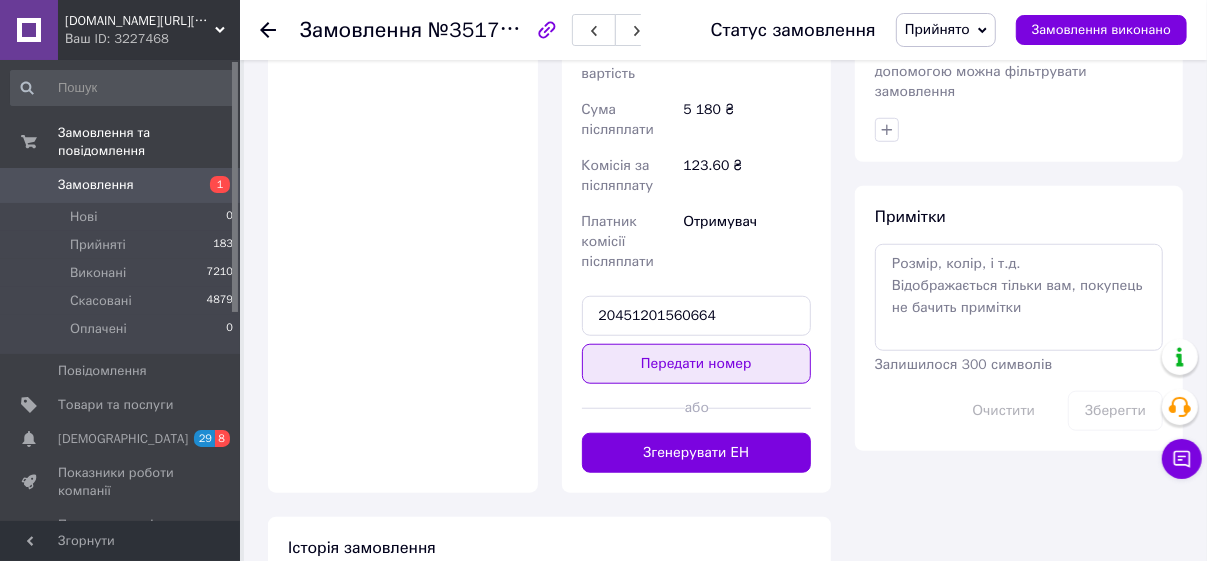 click on "Передати номер" at bounding box center [697, 364] 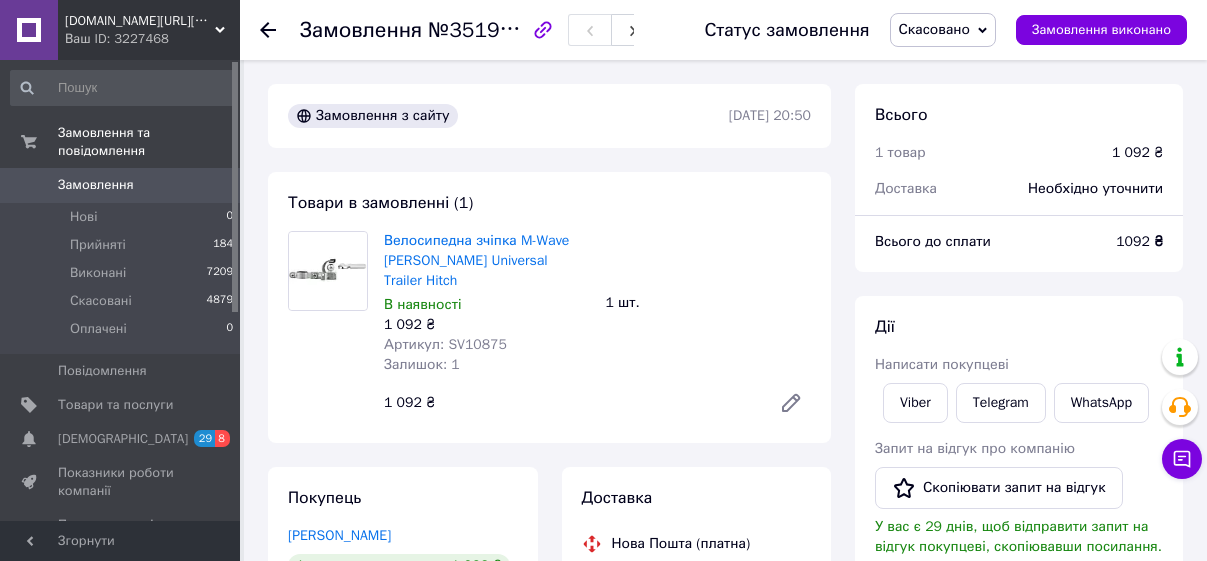 scroll, scrollTop: 0, scrollLeft: 0, axis: both 